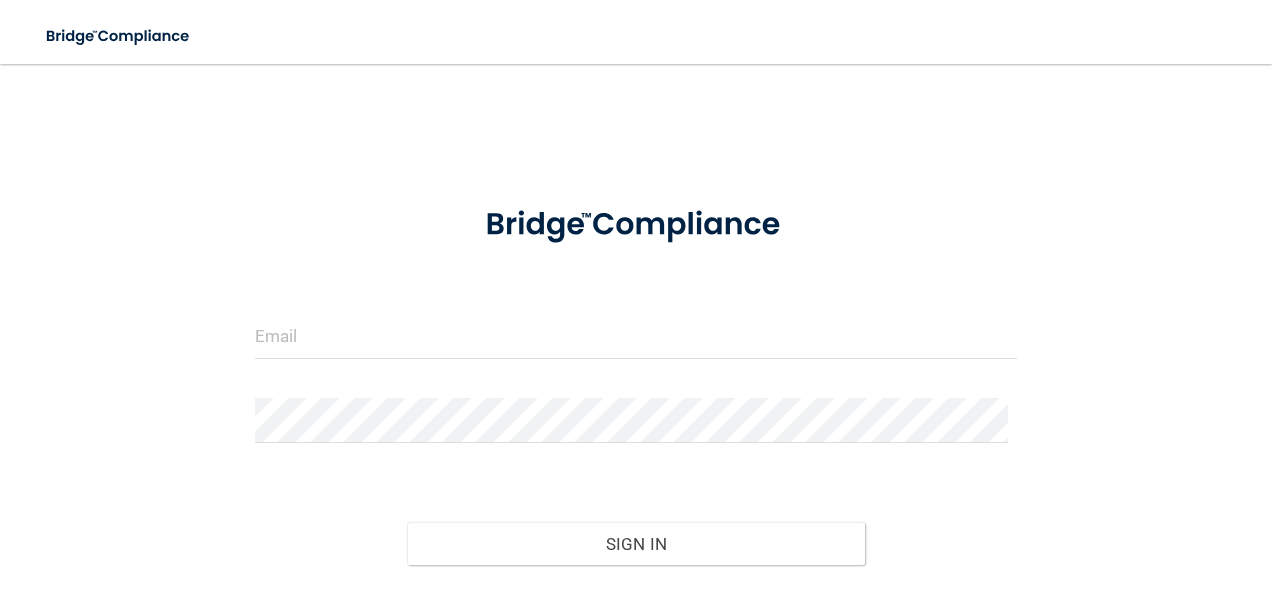 scroll, scrollTop: 0, scrollLeft: 0, axis: both 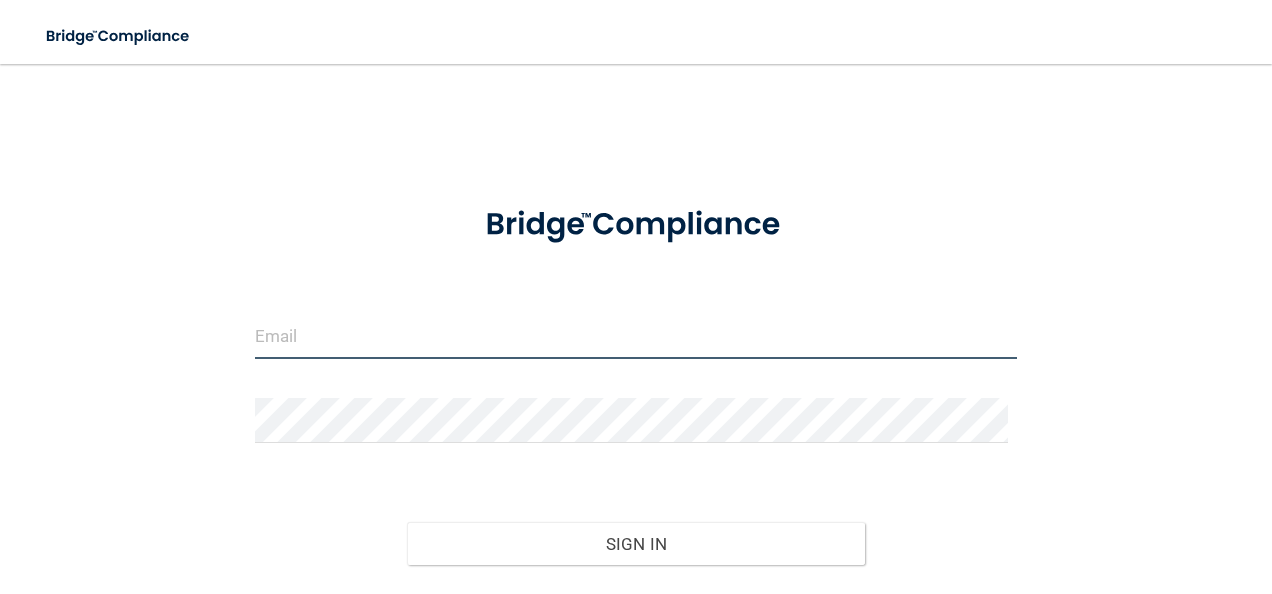 click at bounding box center [636, 336] 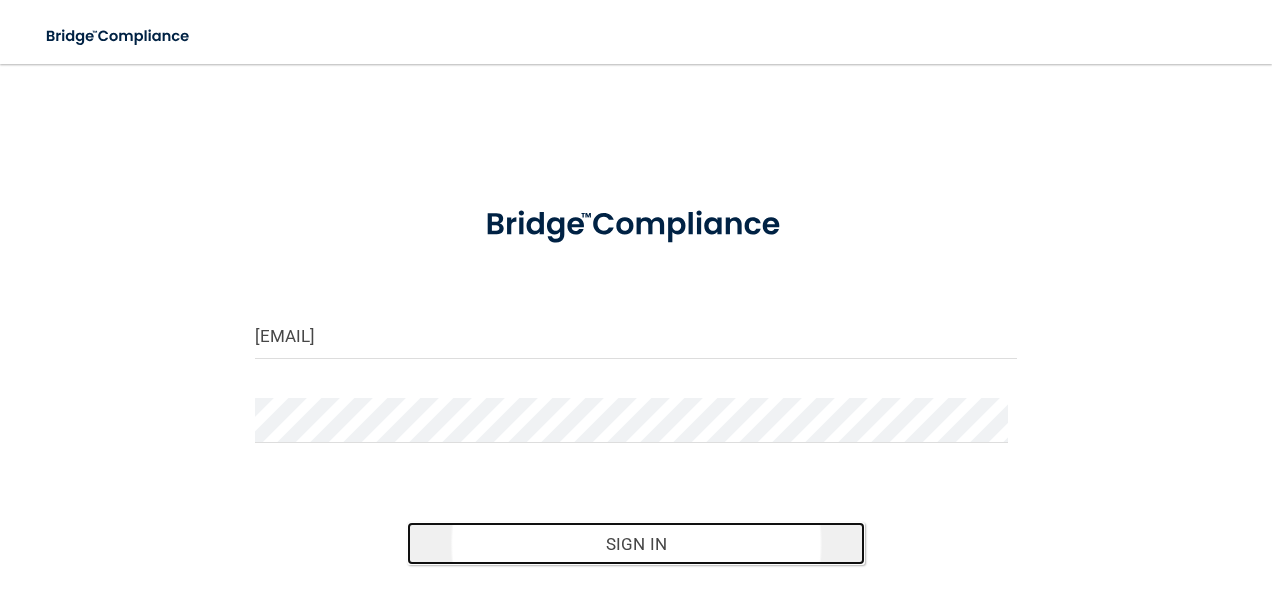 click on "Sign In" at bounding box center (636, 544) 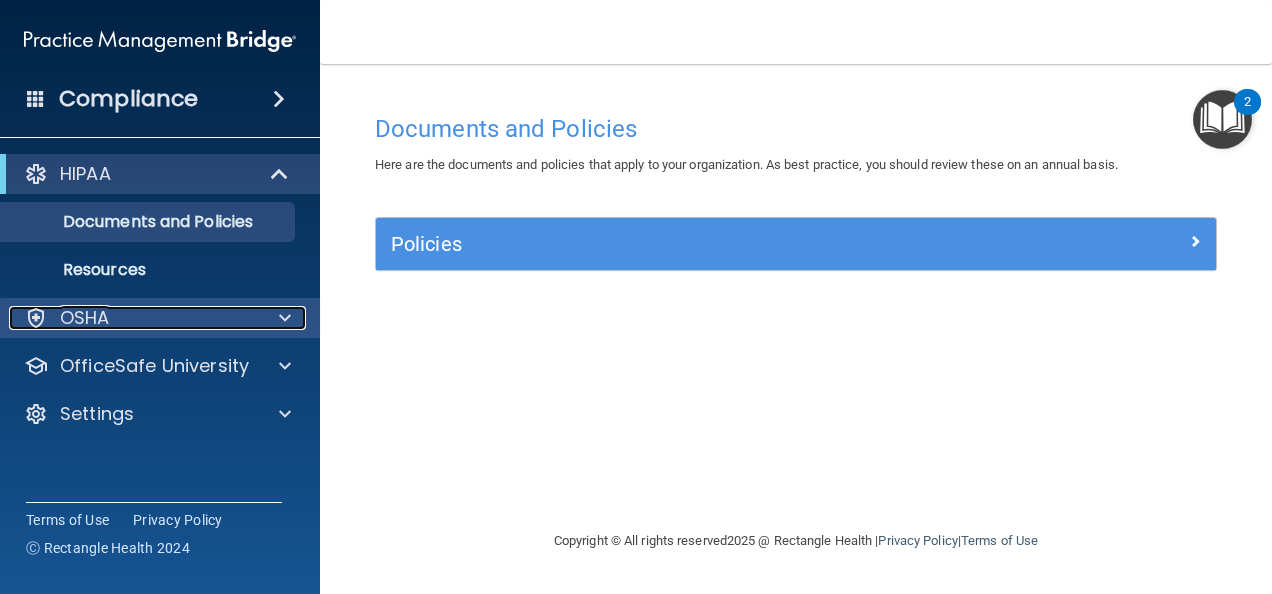 click on "OSHA" at bounding box center (133, 318) 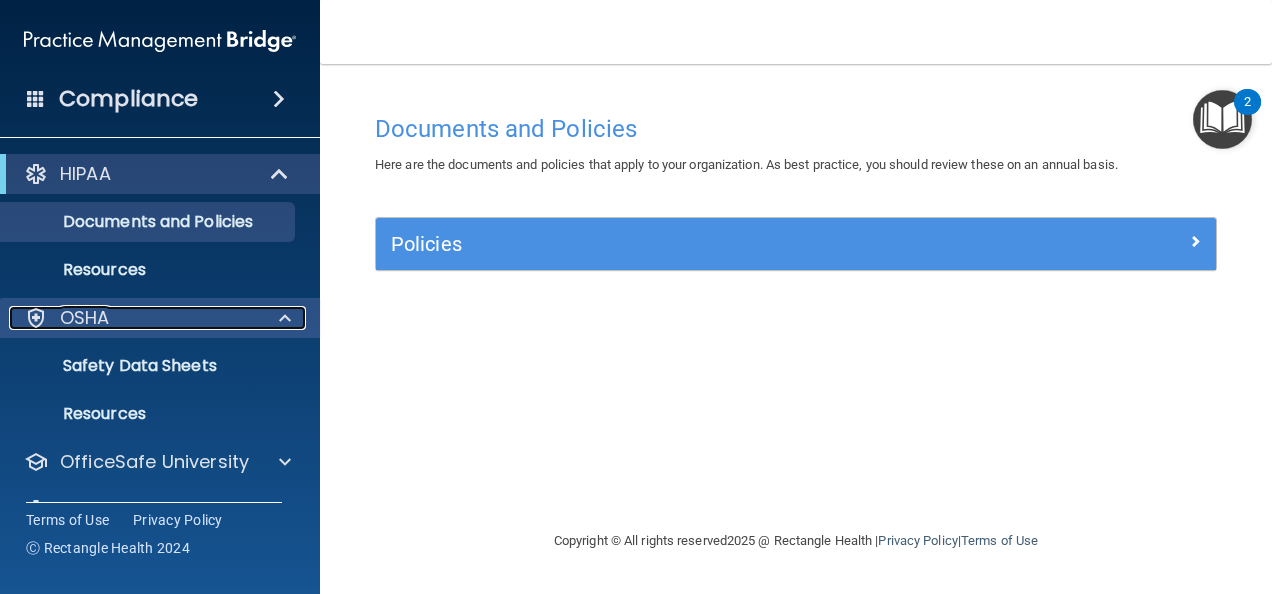 click on "OSHA" at bounding box center (85, 318) 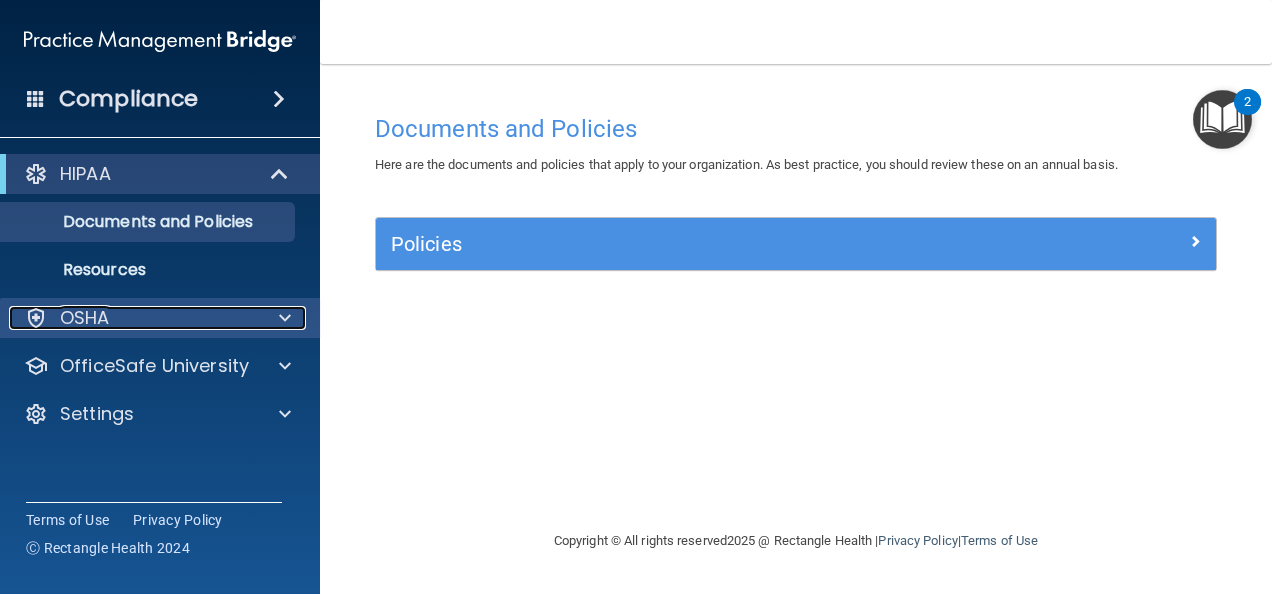 click on "OSHA" at bounding box center [85, 318] 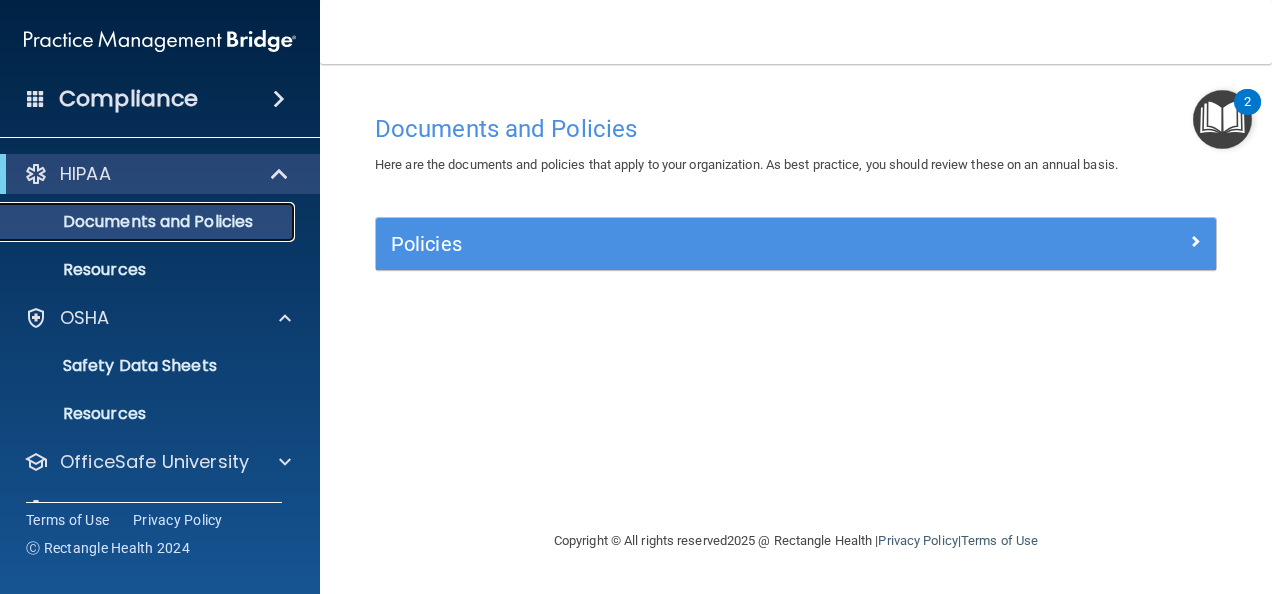 click on "Documents and Policies" at bounding box center (149, 222) 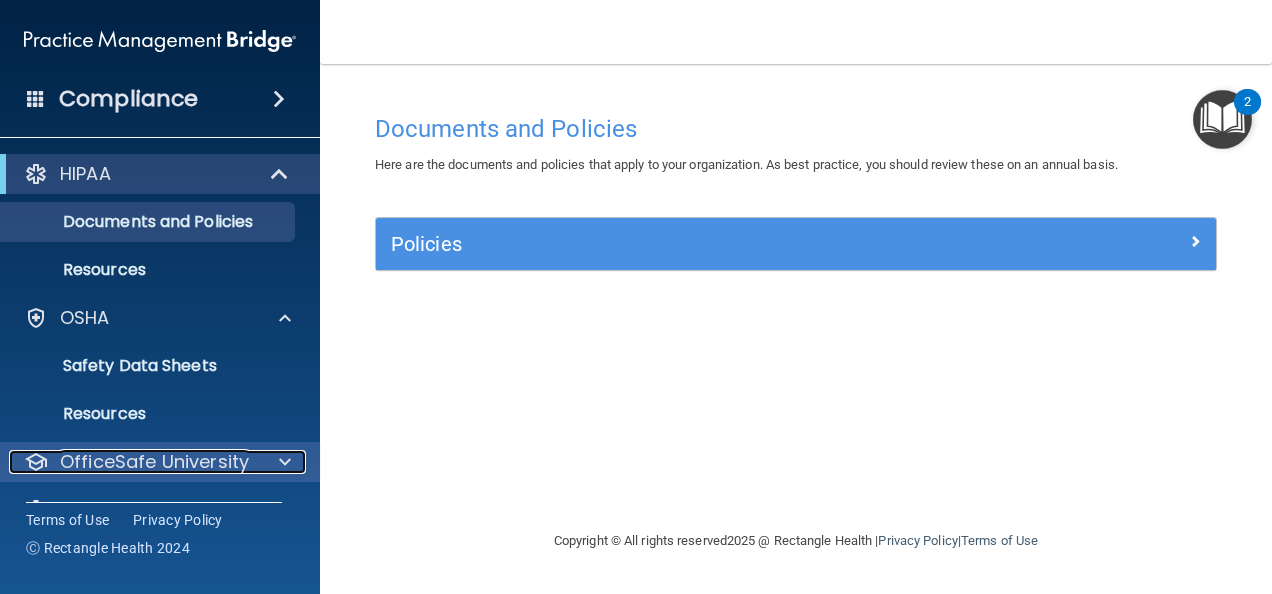 click on "OfficeSafe University" at bounding box center [154, 462] 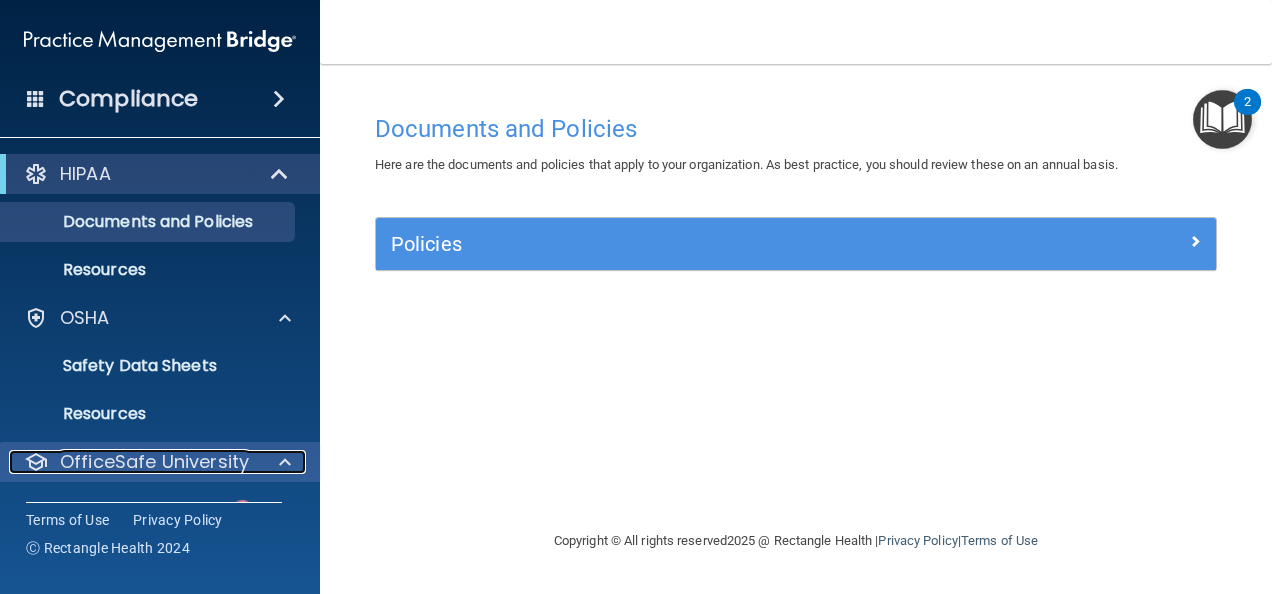 click on "OfficeSafe University" at bounding box center [154, 462] 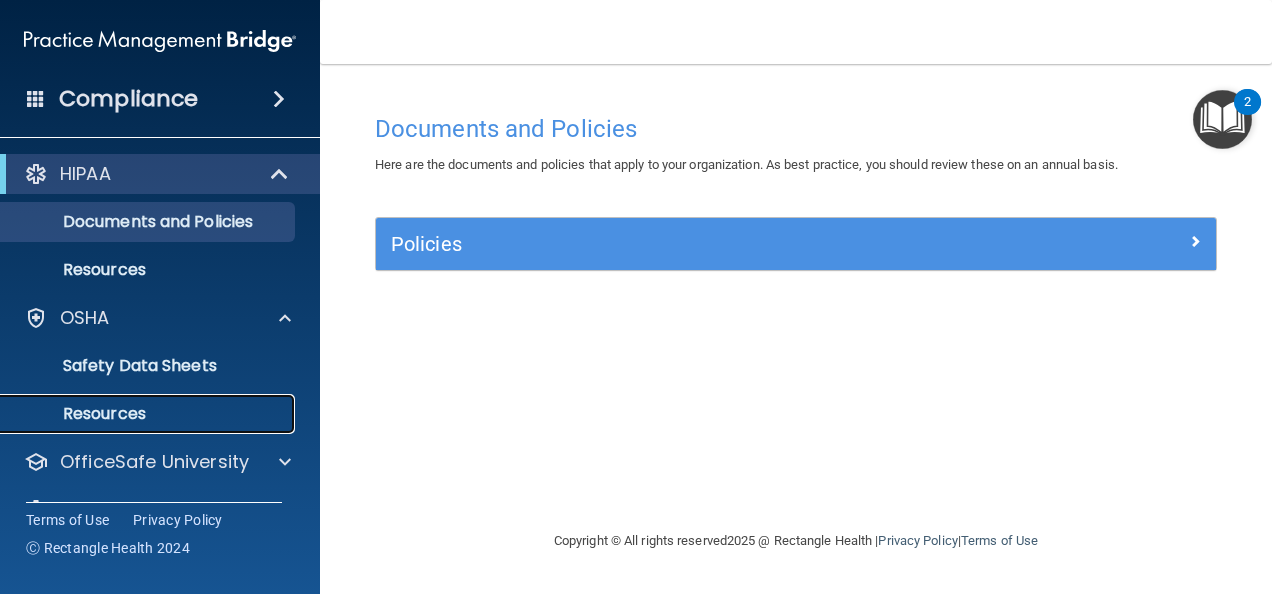 click on "Resources" at bounding box center (149, 414) 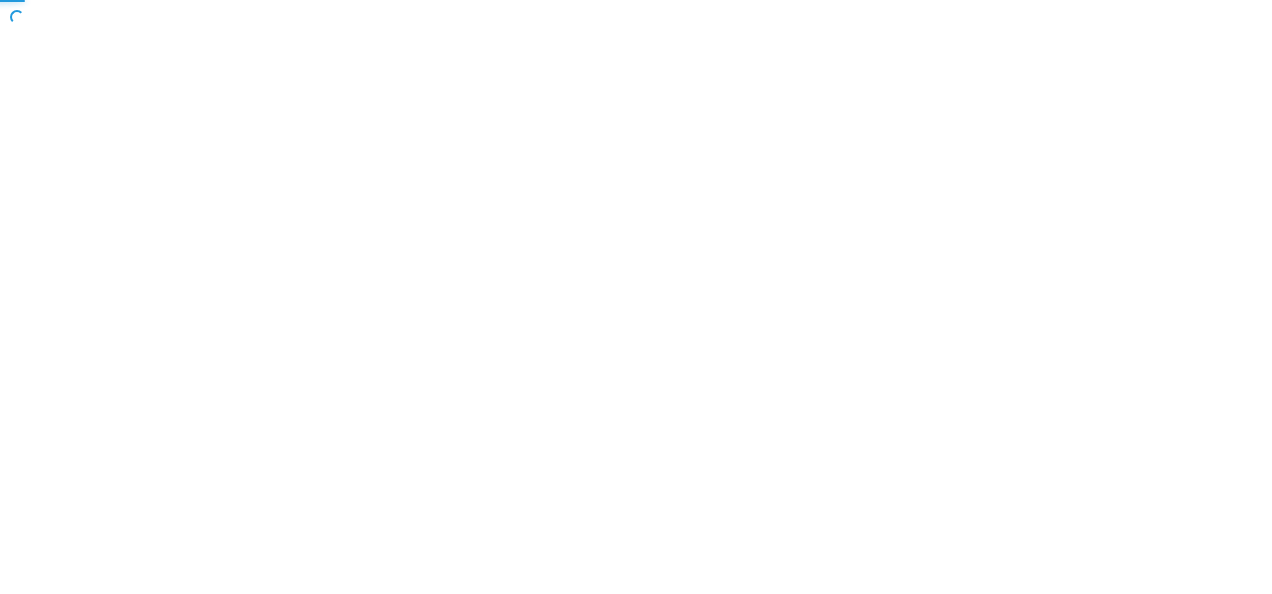 scroll, scrollTop: 0, scrollLeft: 0, axis: both 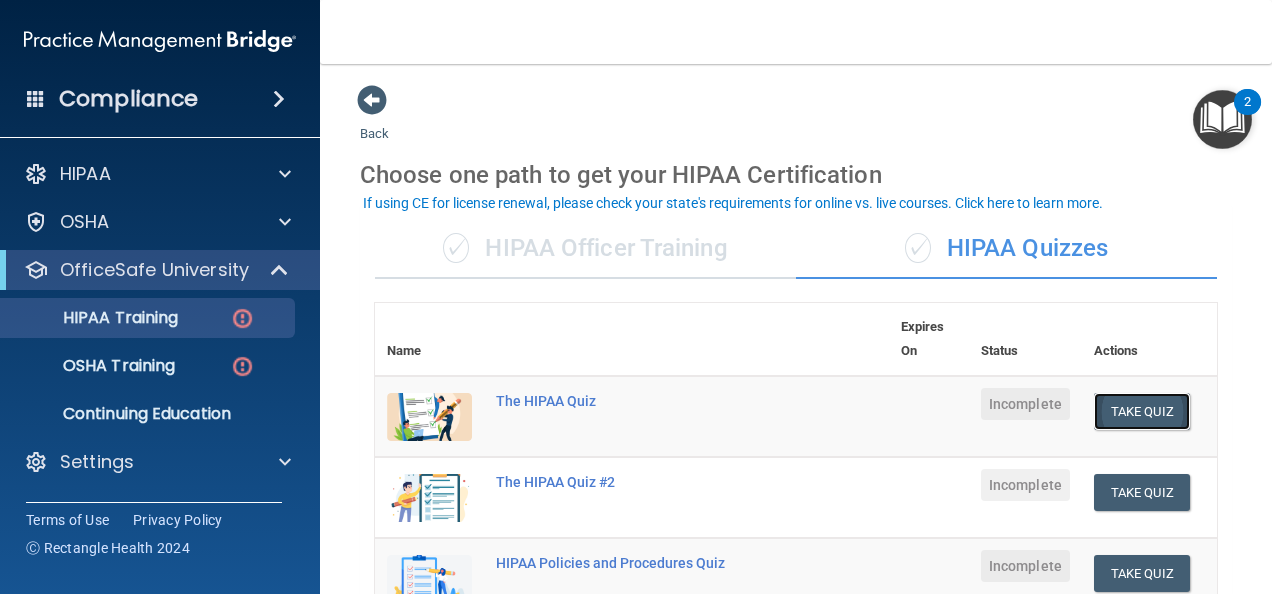 click on "Take Quiz" at bounding box center (1142, 411) 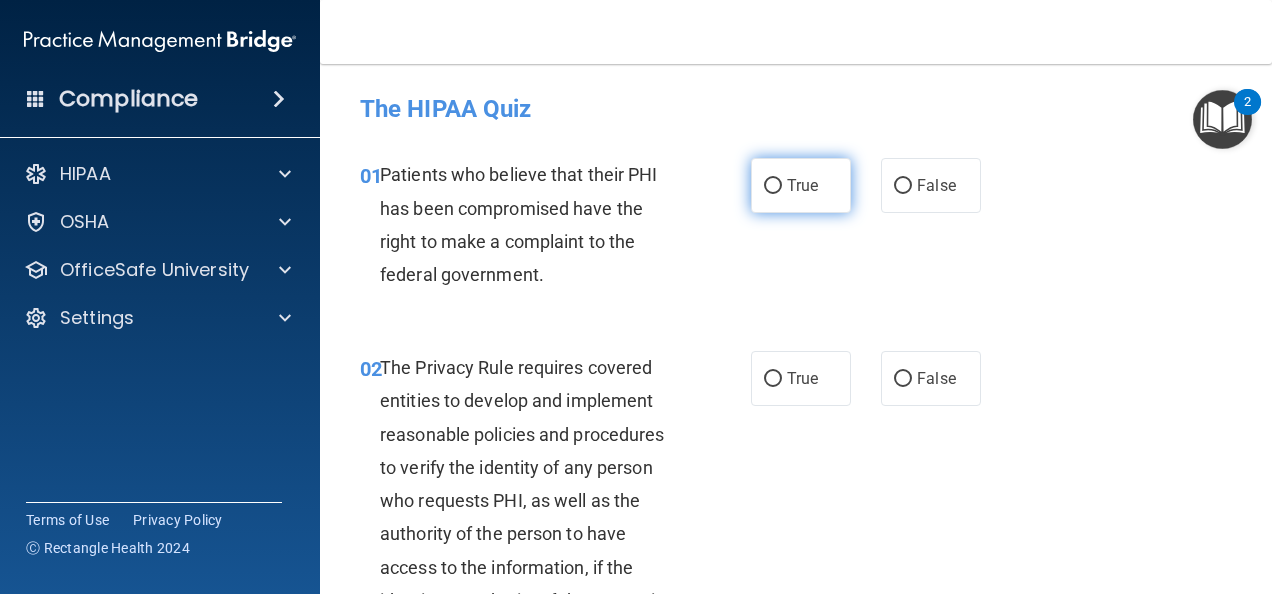 click on "True" at bounding box center (773, 186) 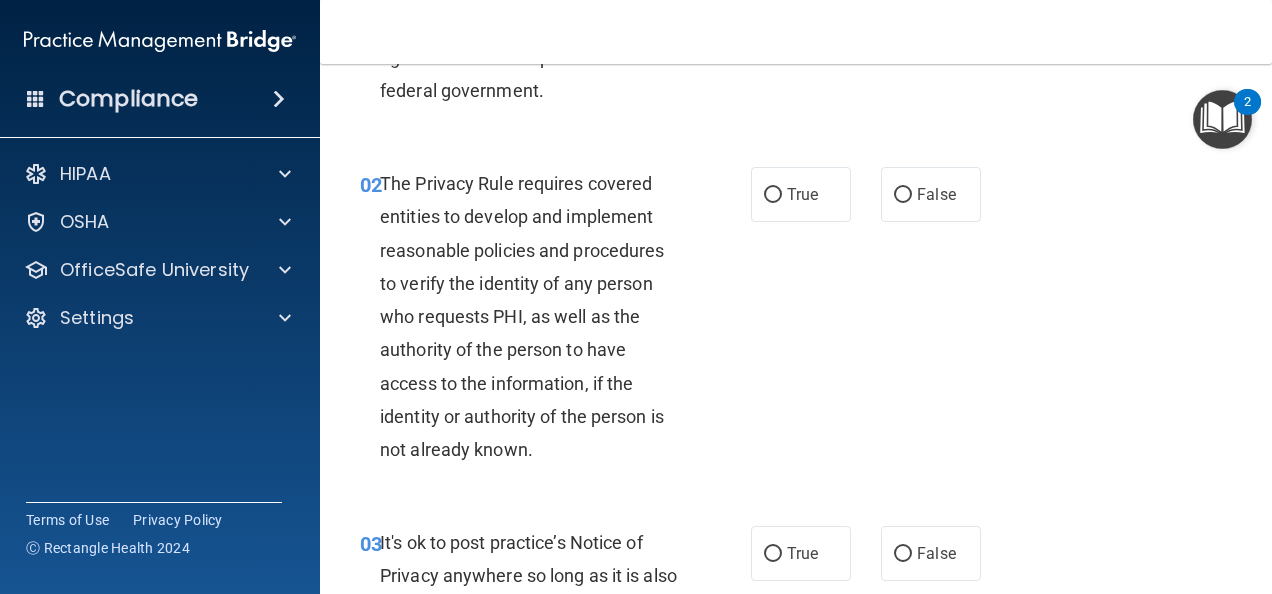 scroll, scrollTop: 200, scrollLeft: 0, axis: vertical 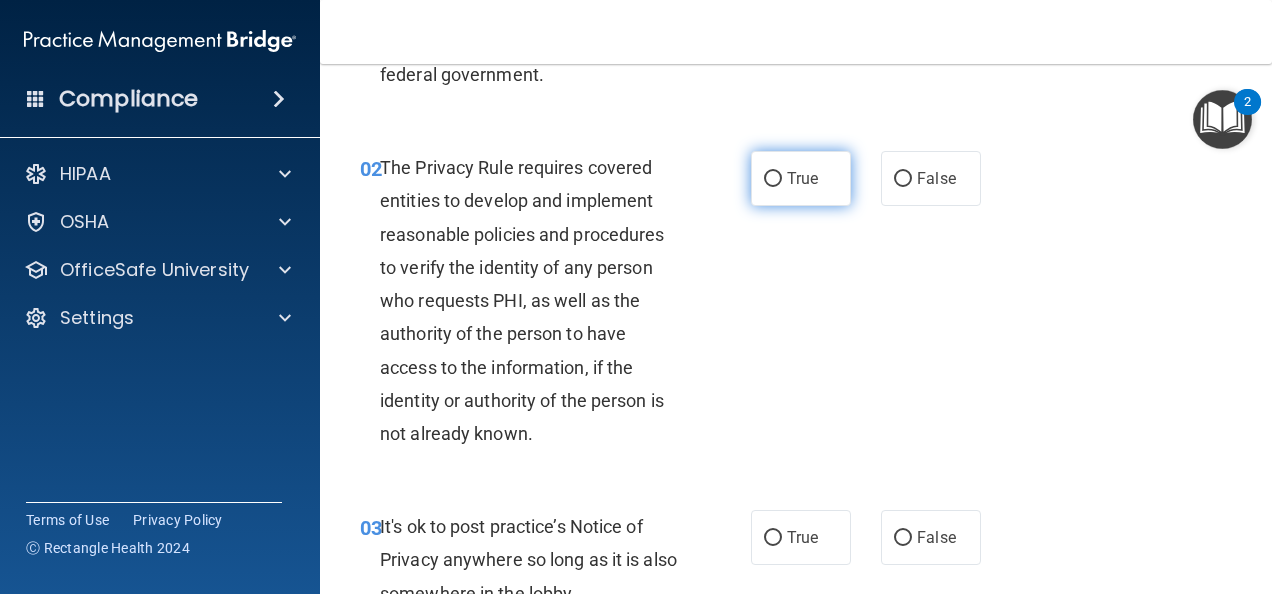 click on "True" at bounding box center [773, 179] 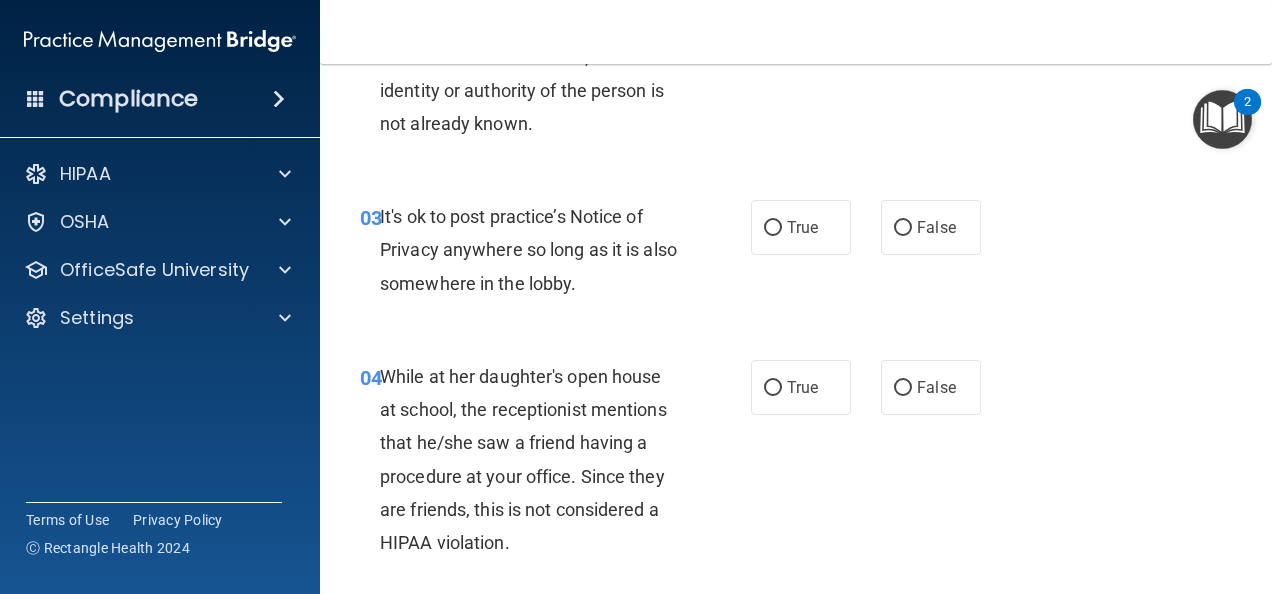 scroll, scrollTop: 520, scrollLeft: 0, axis: vertical 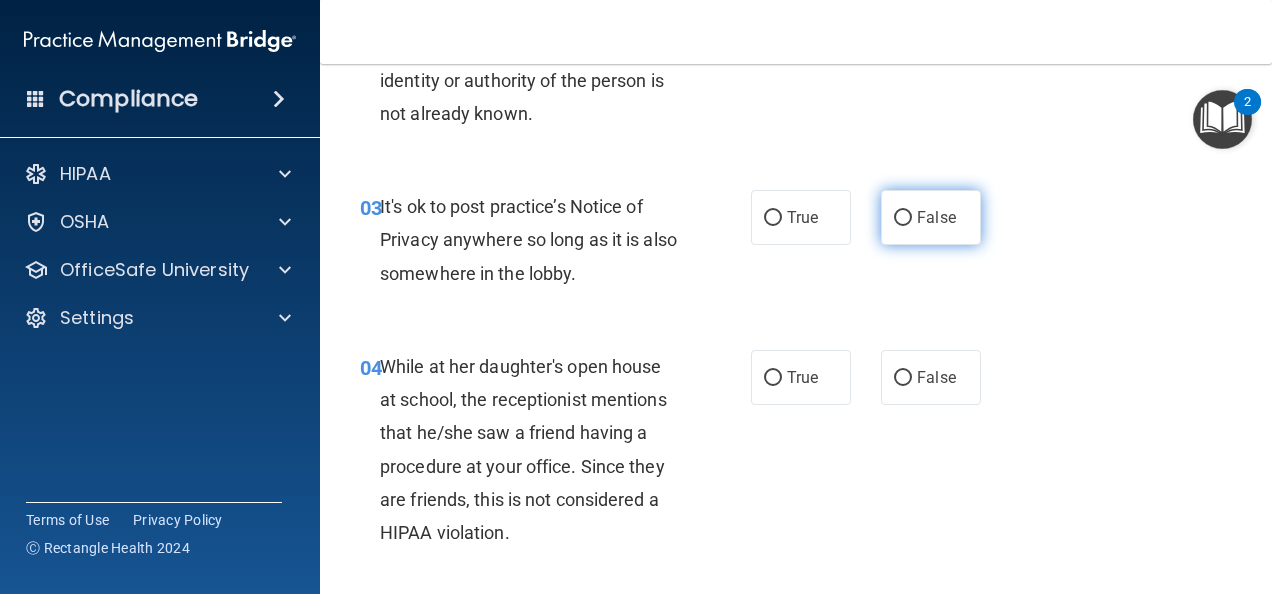 click on "False" at bounding box center (903, 218) 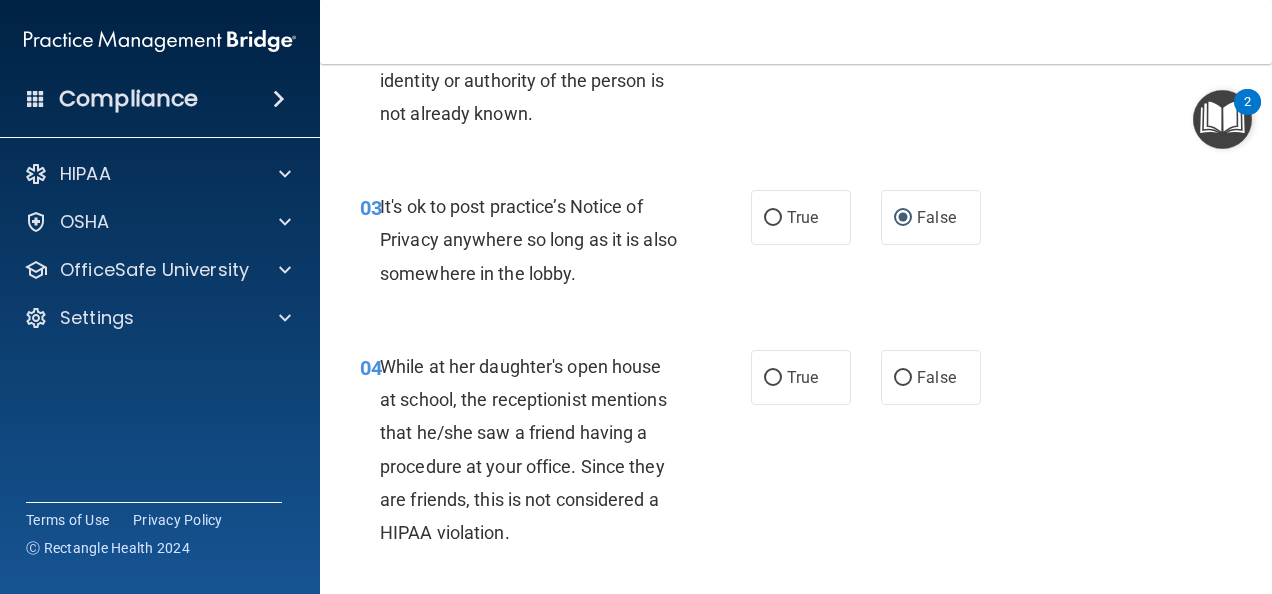 drag, startPoint x: 896, startPoint y: 220, endPoint x: 1134, endPoint y: 286, distance: 246.98178 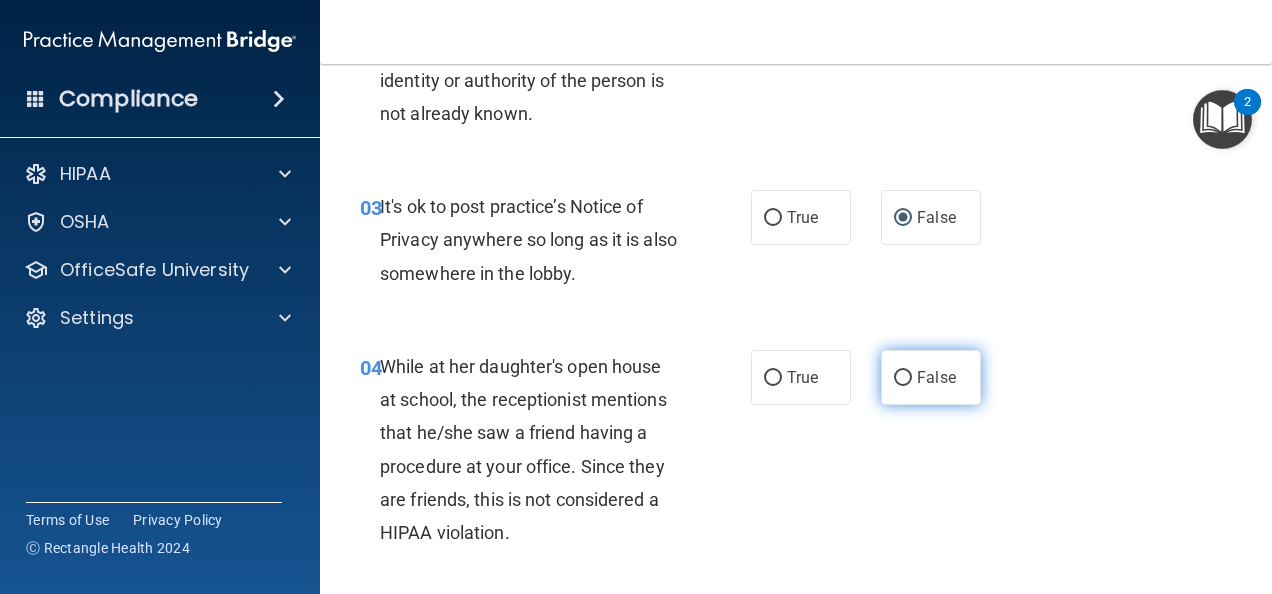 click on "False" at bounding box center (903, 378) 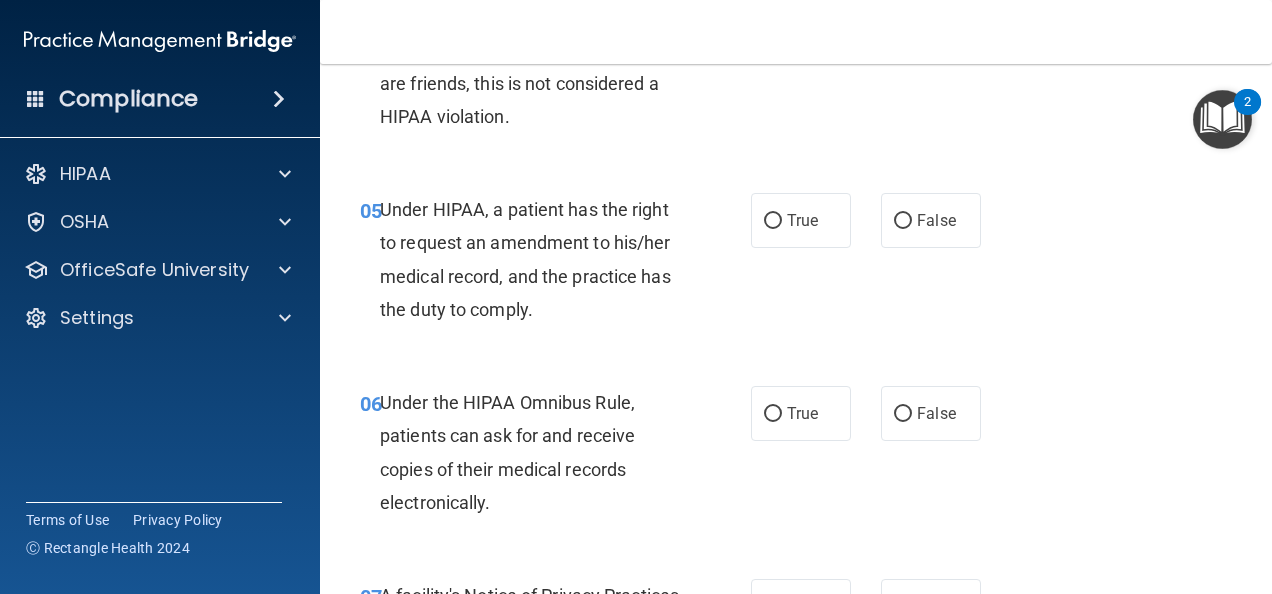 scroll, scrollTop: 960, scrollLeft: 0, axis: vertical 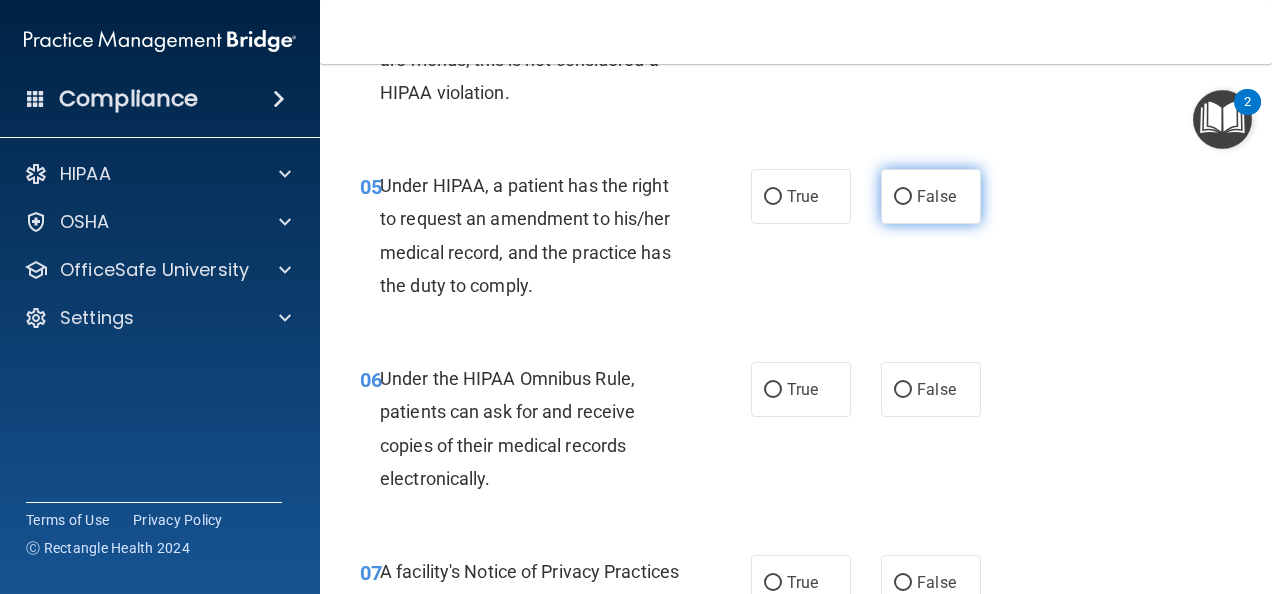 click on "False" at bounding box center (903, 197) 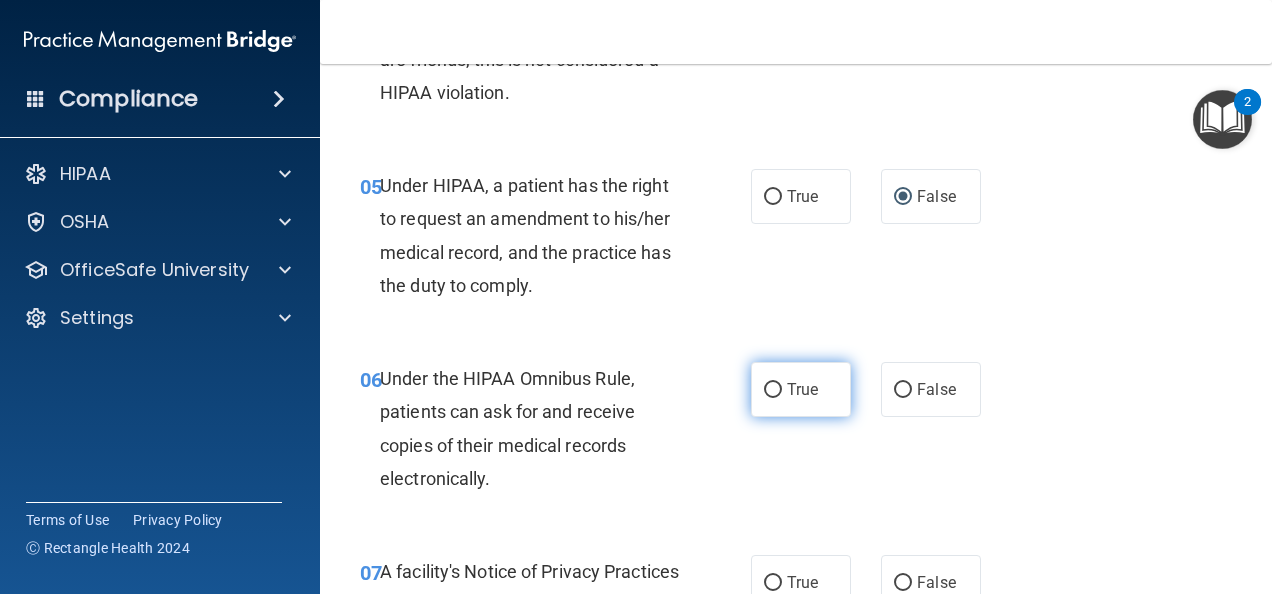 click on "True" at bounding box center (773, 390) 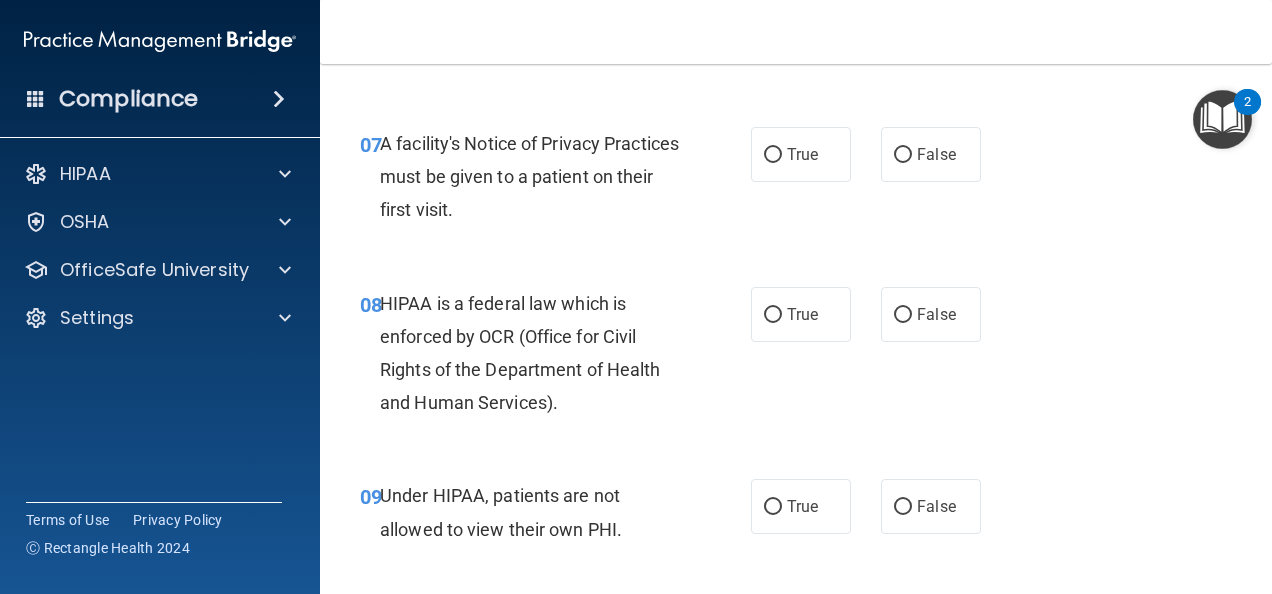 scroll, scrollTop: 1400, scrollLeft: 0, axis: vertical 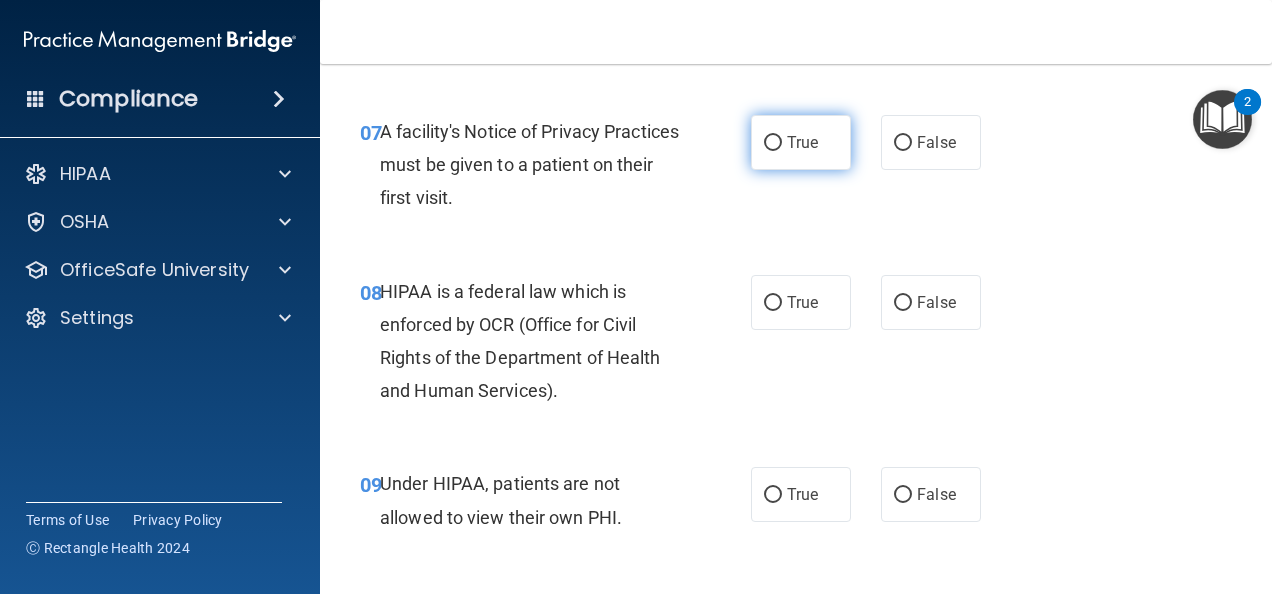 click on "True" at bounding box center (773, 143) 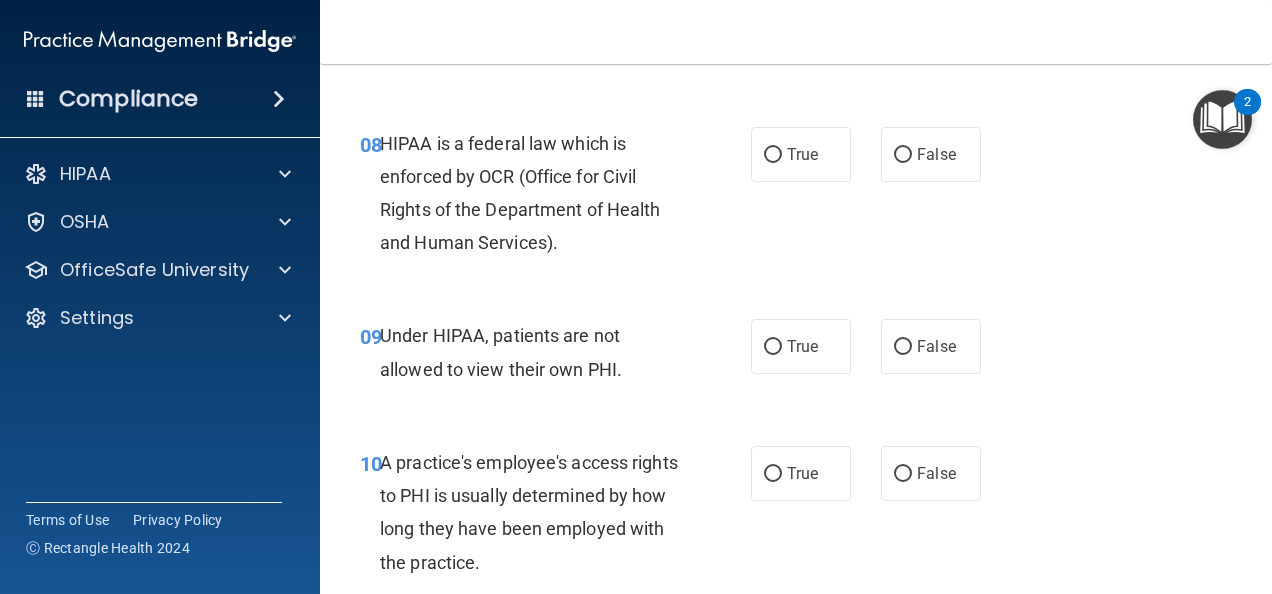 scroll, scrollTop: 1560, scrollLeft: 0, axis: vertical 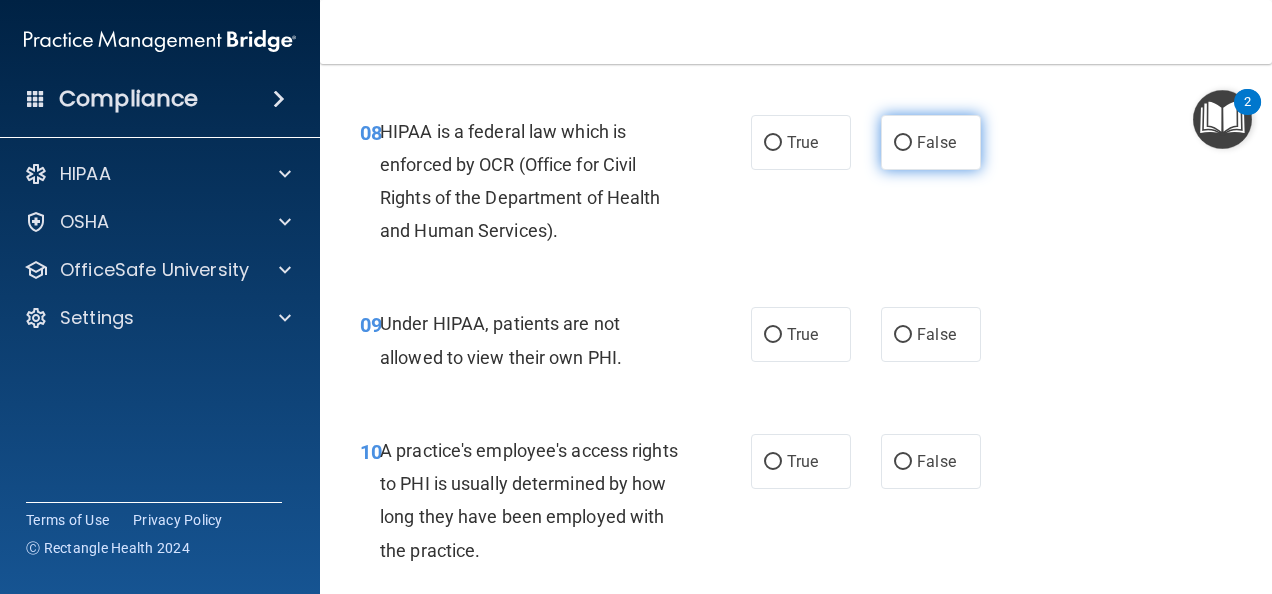 click on "False" at bounding box center (903, 143) 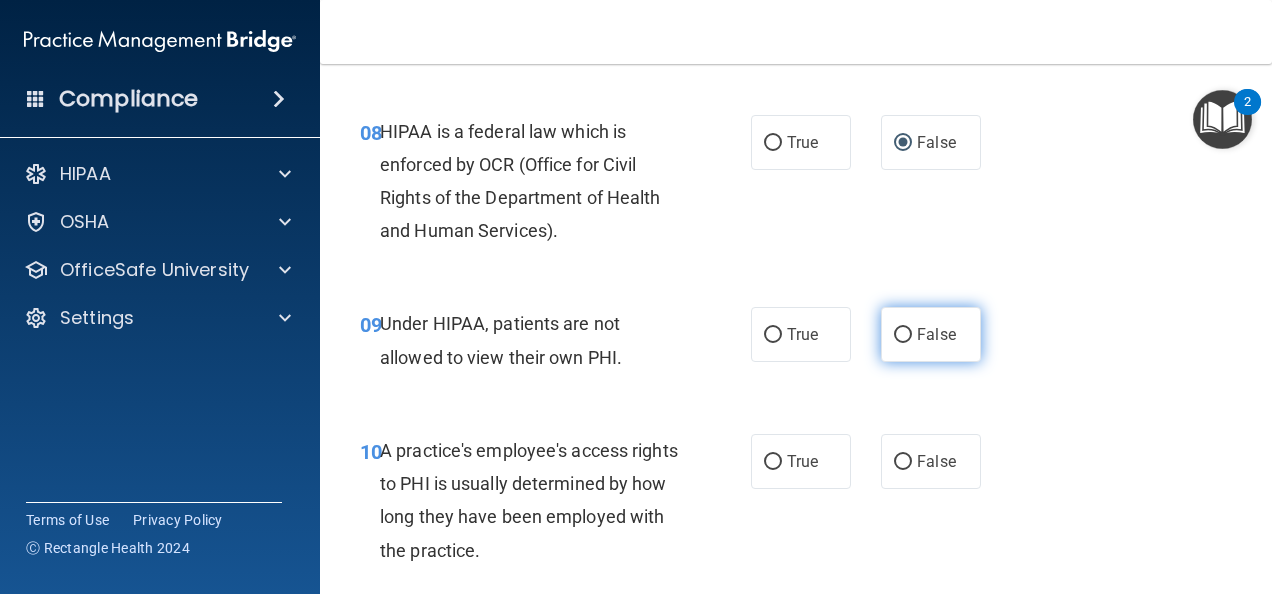 click on "False" at bounding box center (903, 335) 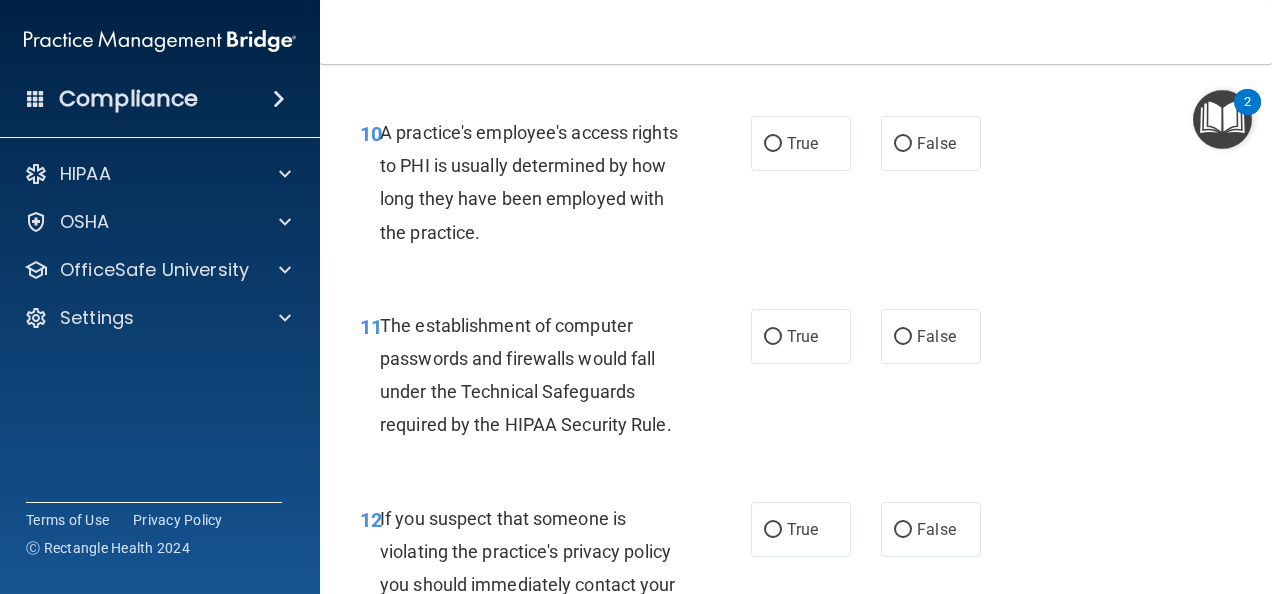 scroll, scrollTop: 1880, scrollLeft: 0, axis: vertical 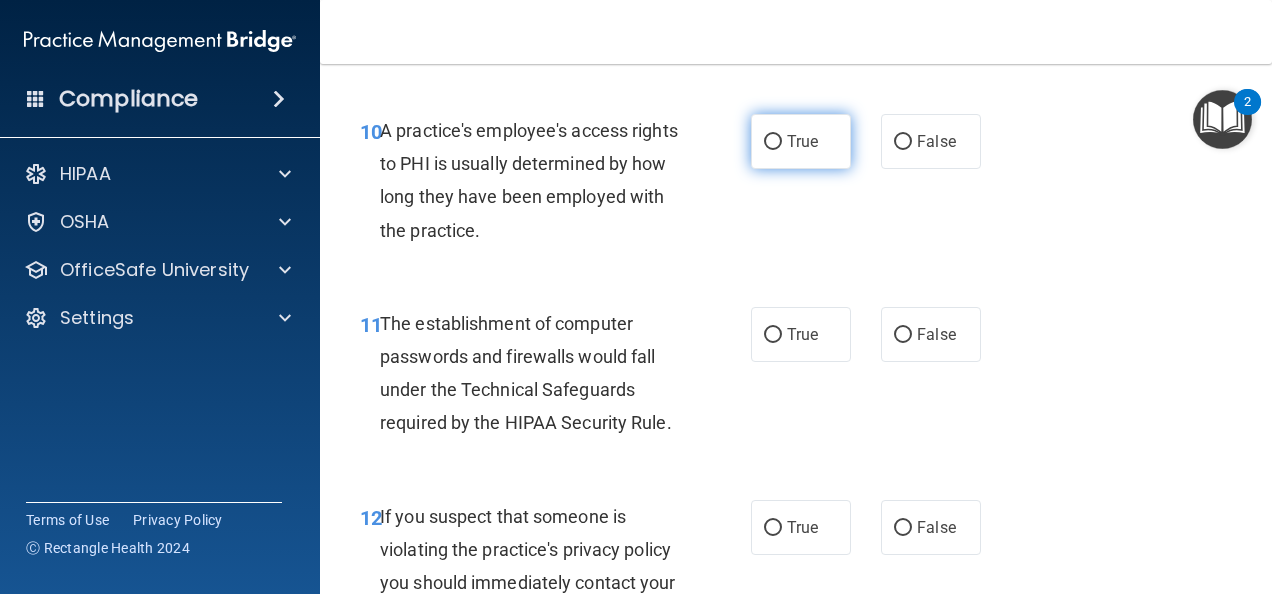click on "True" at bounding box center [773, 142] 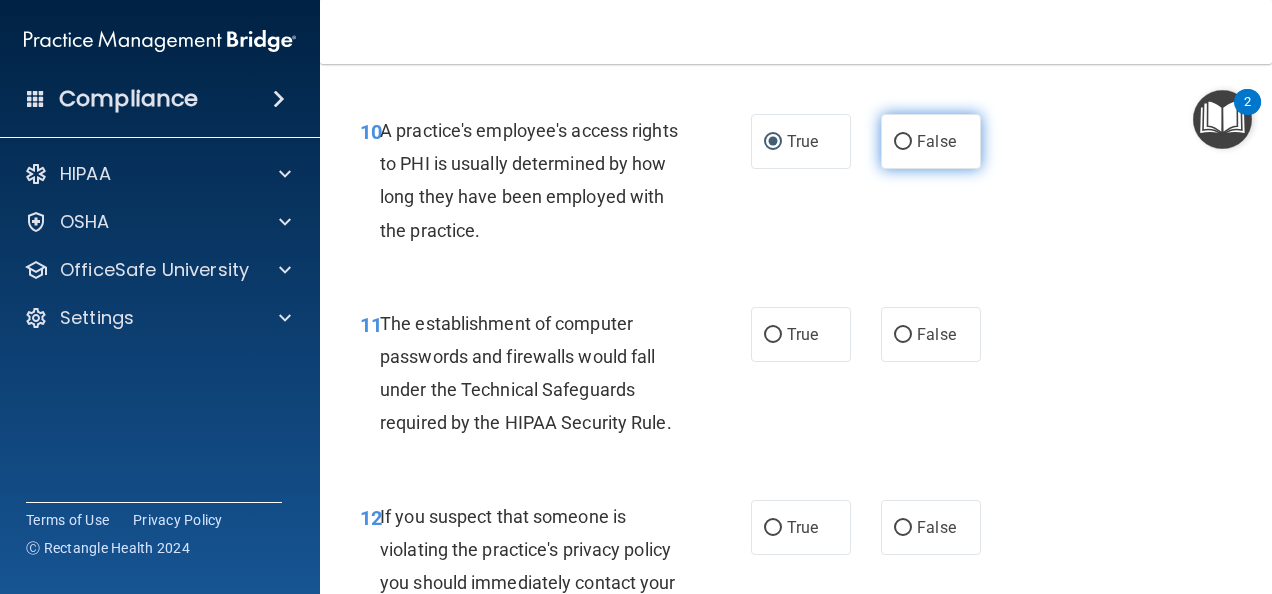 click on "False" at bounding box center [903, 142] 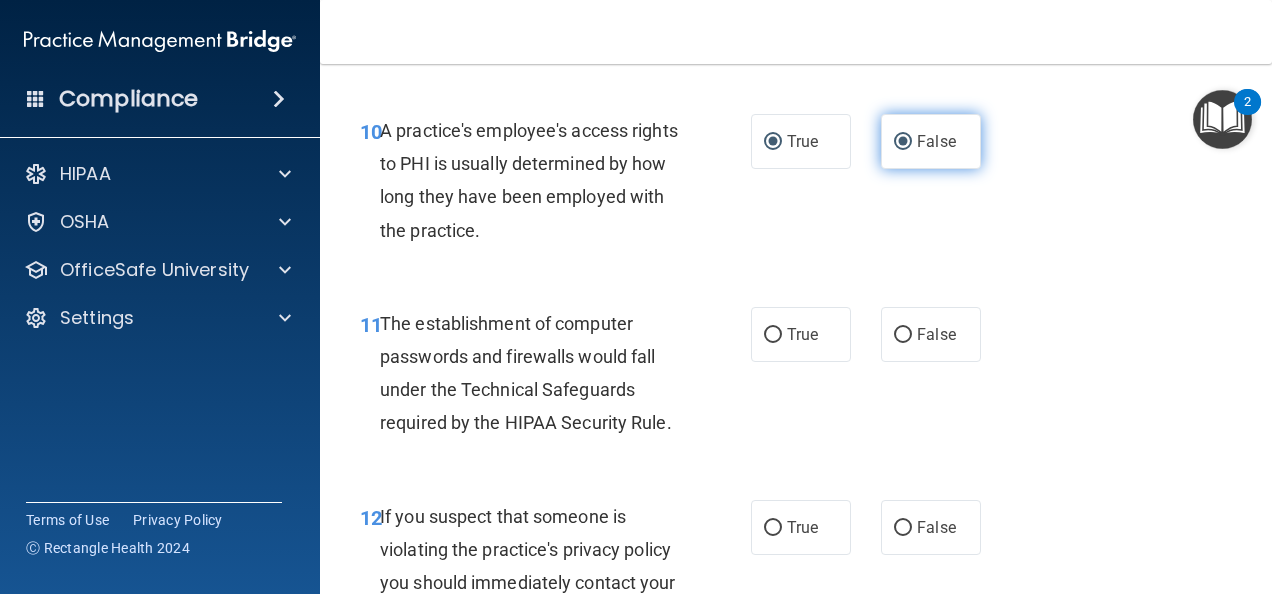 radio on "false" 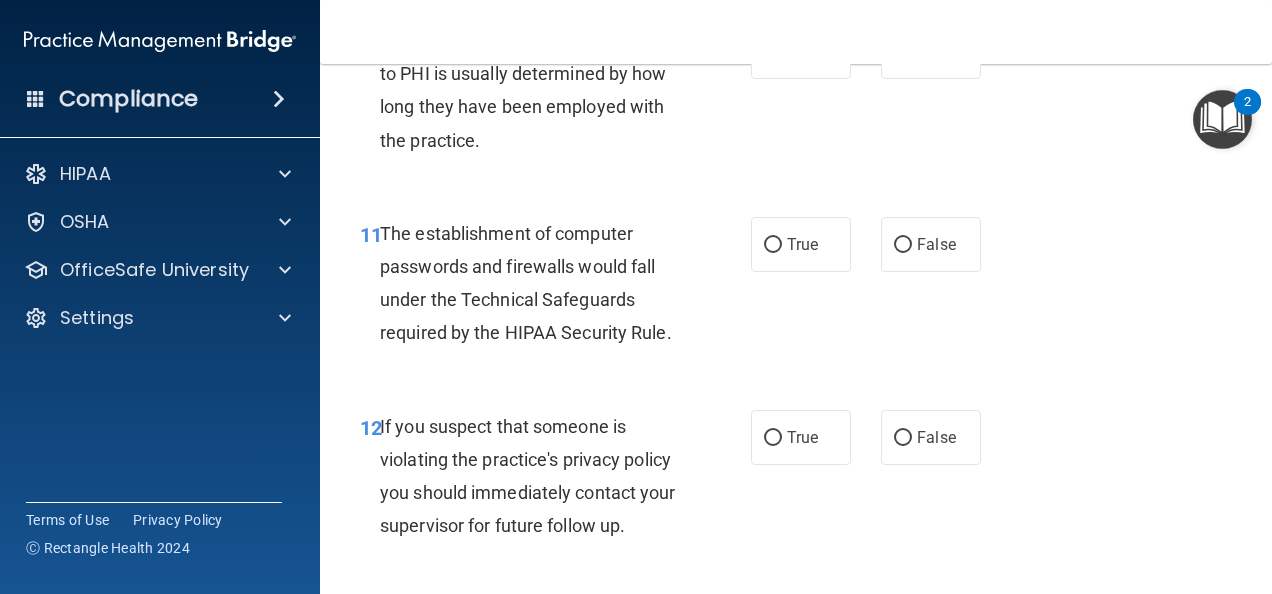 scroll, scrollTop: 2000, scrollLeft: 0, axis: vertical 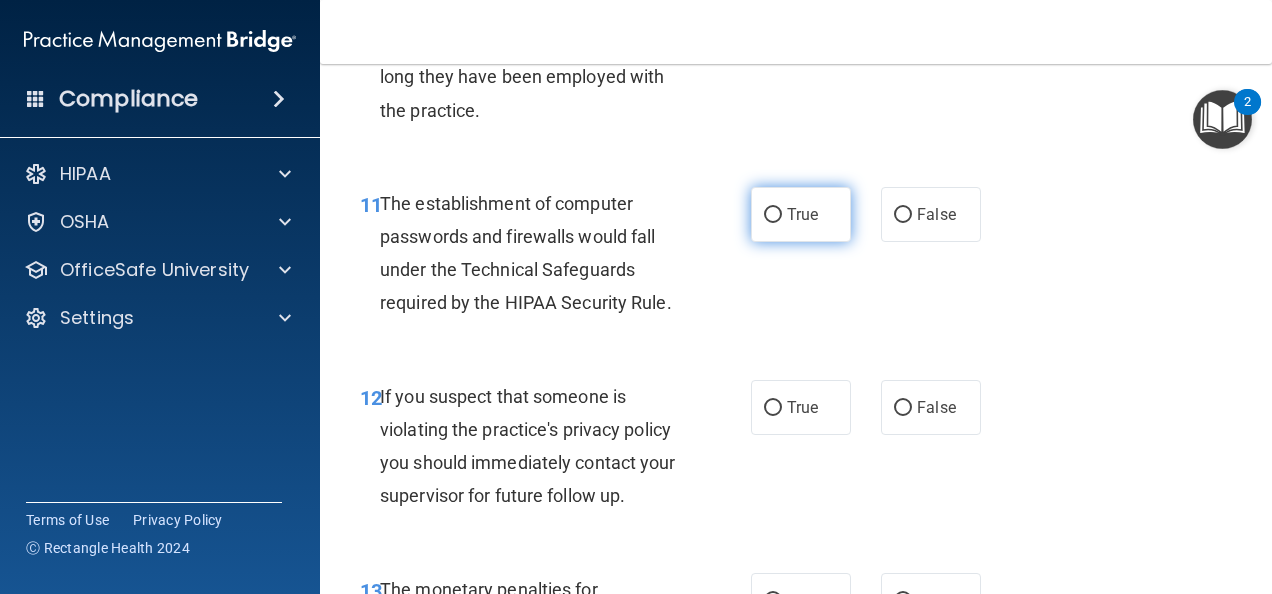 click on "True" at bounding box center (773, 215) 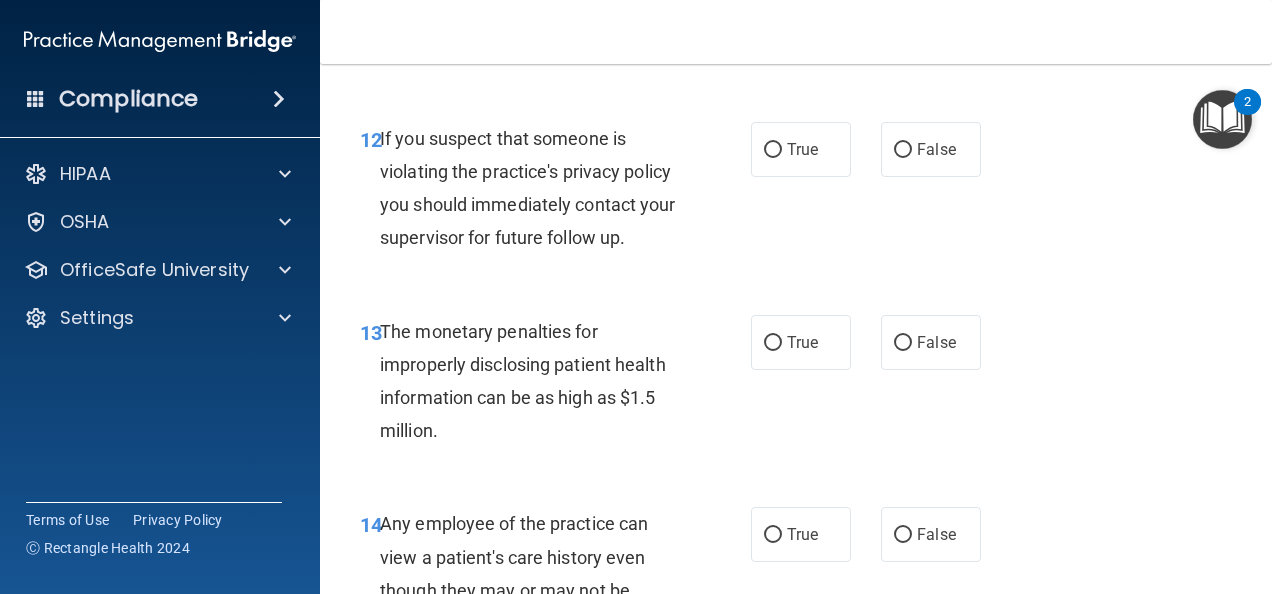 scroll, scrollTop: 2280, scrollLeft: 0, axis: vertical 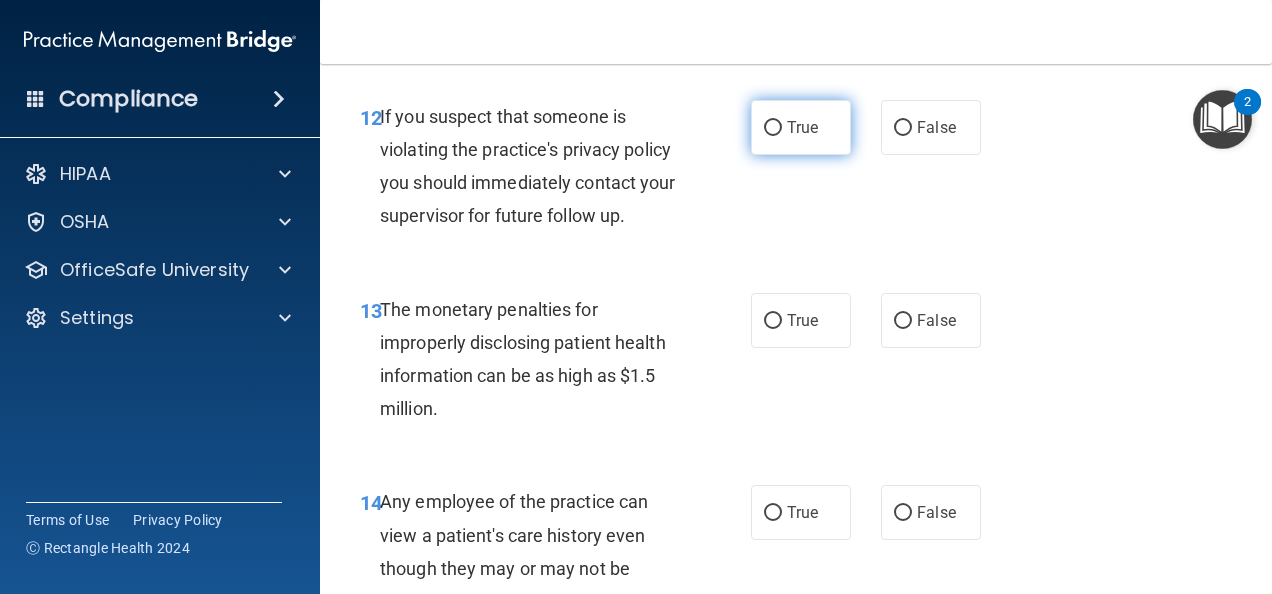 click on "True" at bounding box center [773, 128] 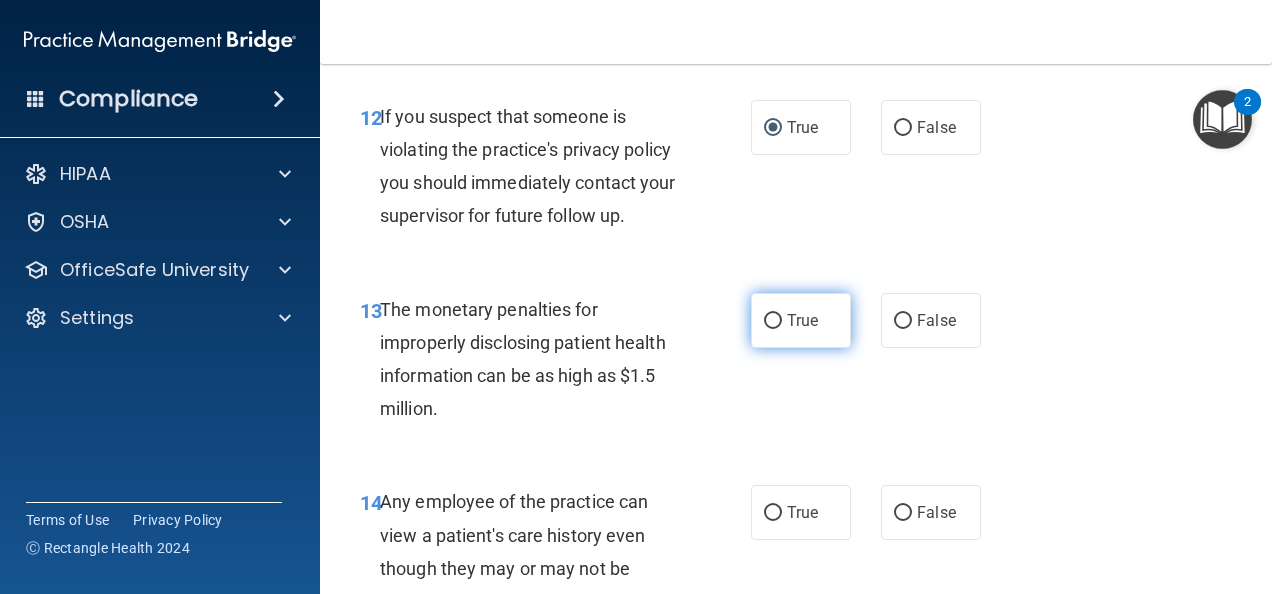 click on "True" at bounding box center [773, 321] 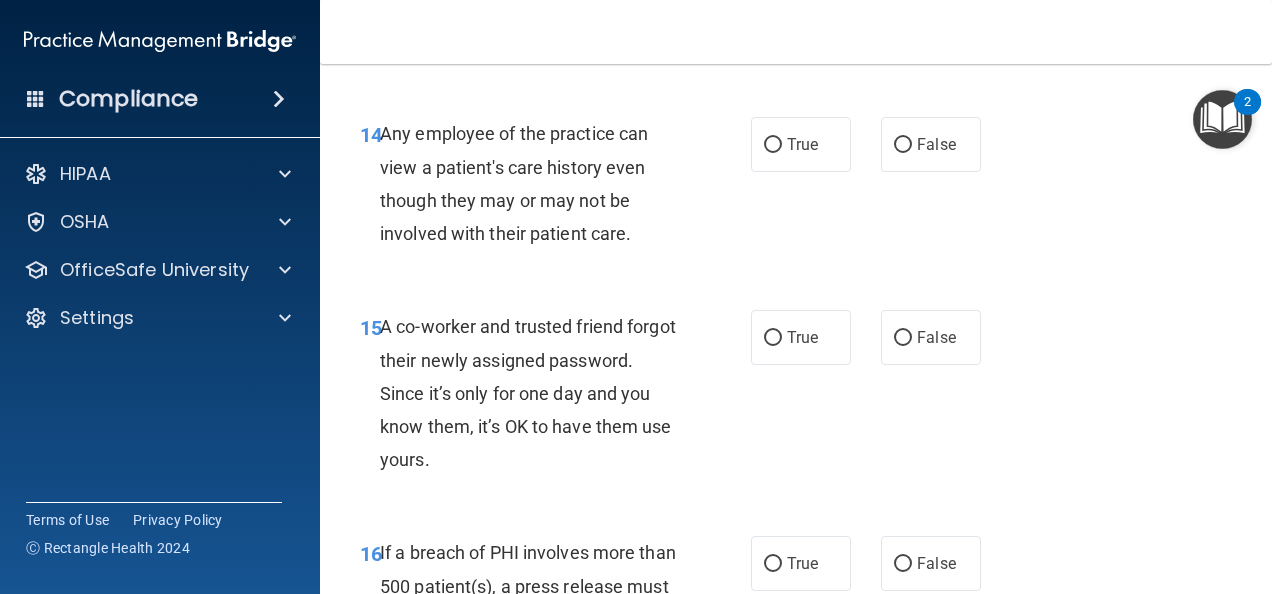 scroll, scrollTop: 2680, scrollLeft: 0, axis: vertical 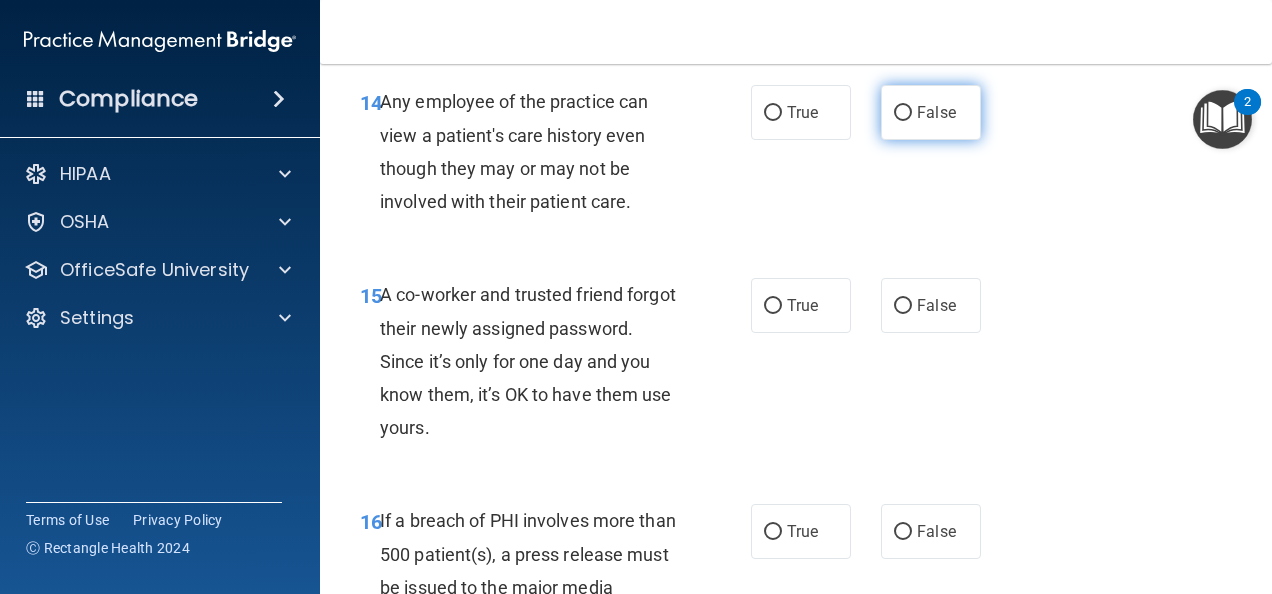 click on "False" at bounding box center [903, 113] 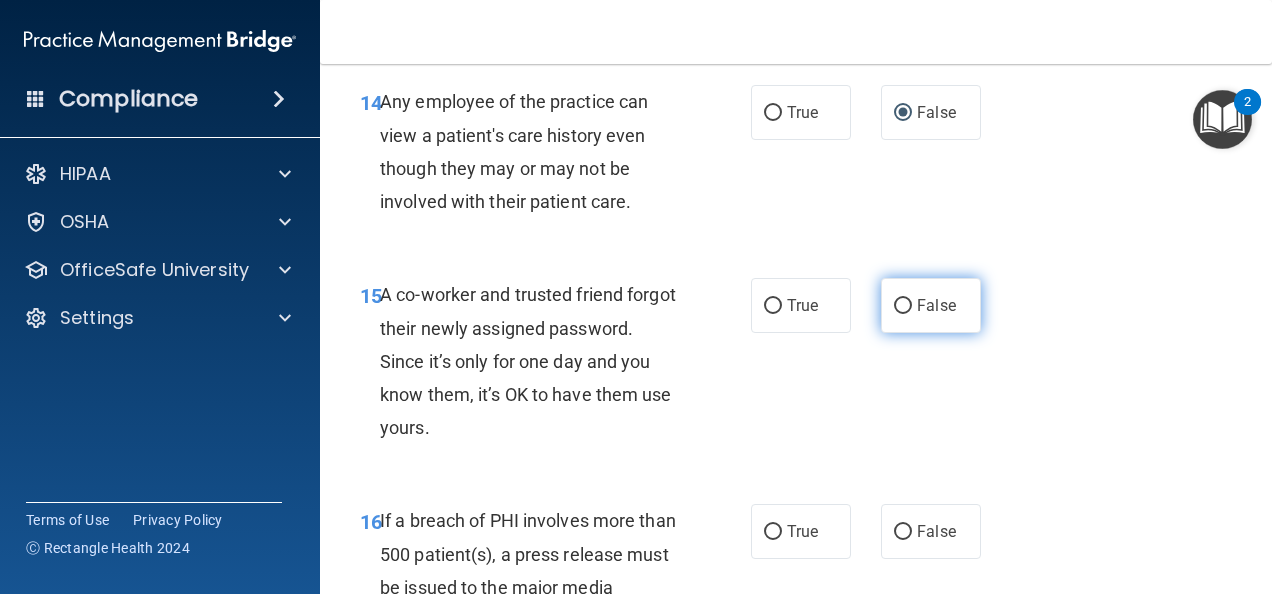 click on "False" at bounding box center [903, 306] 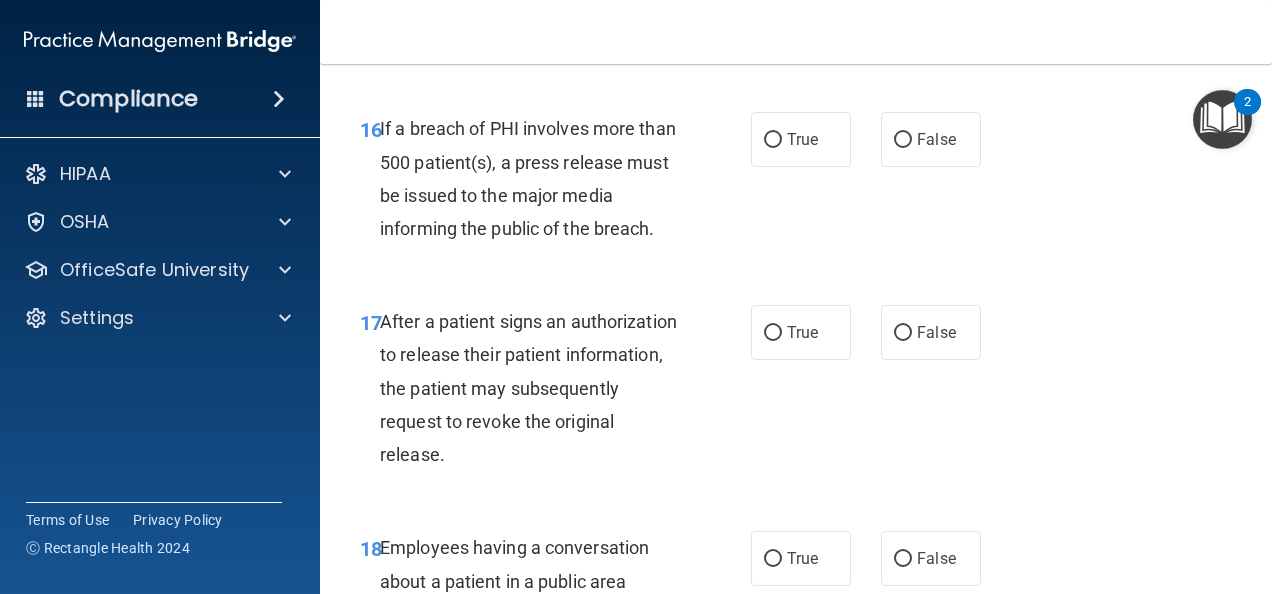 scroll, scrollTop: 3080, scrollLeft: 0, axis: vertical 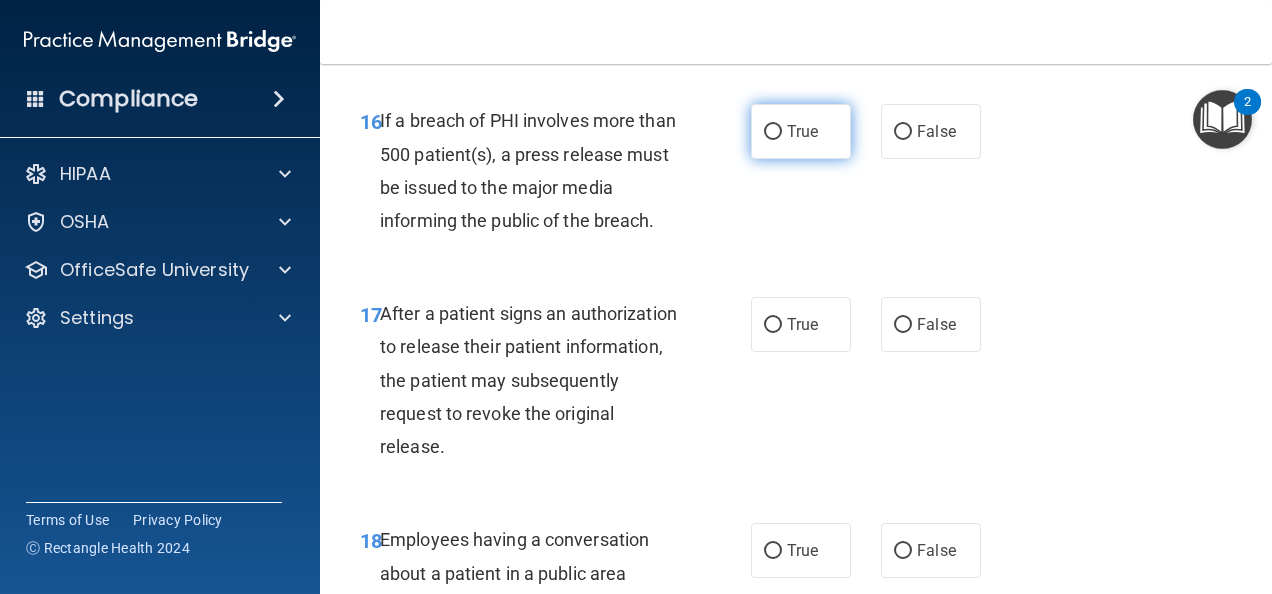 click on "True" at bounding box center (801, 131) 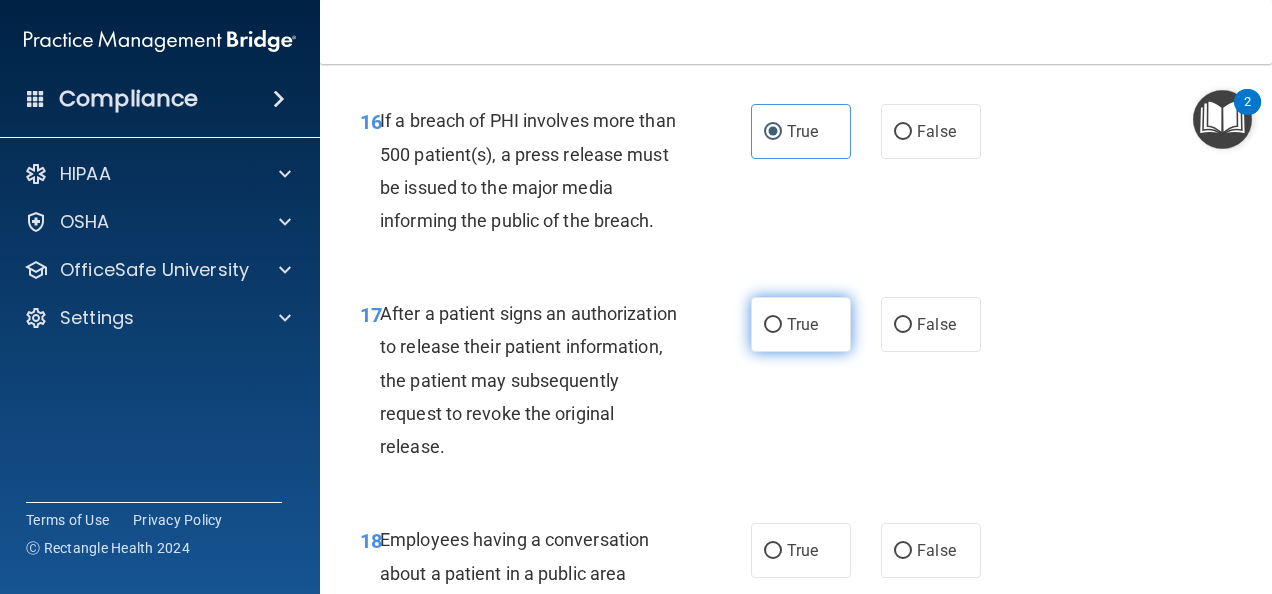 click on "True" at bounding box center (773, 325) 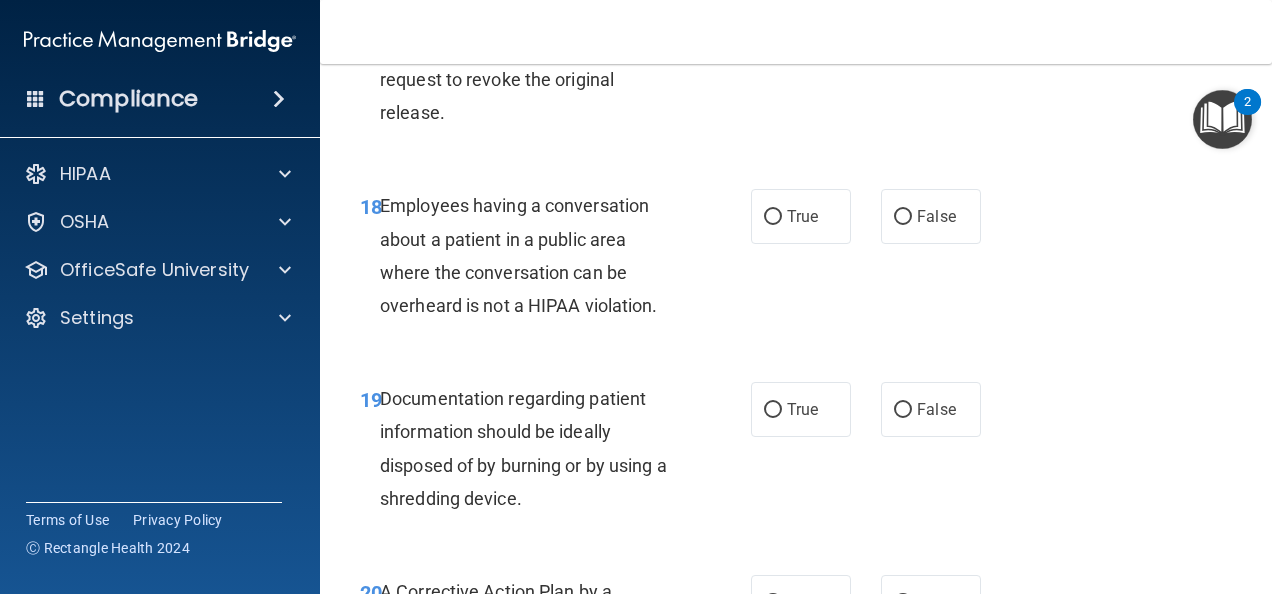 scroll, scrollTop: 3440, scrollLeft: 0, axis: vertical 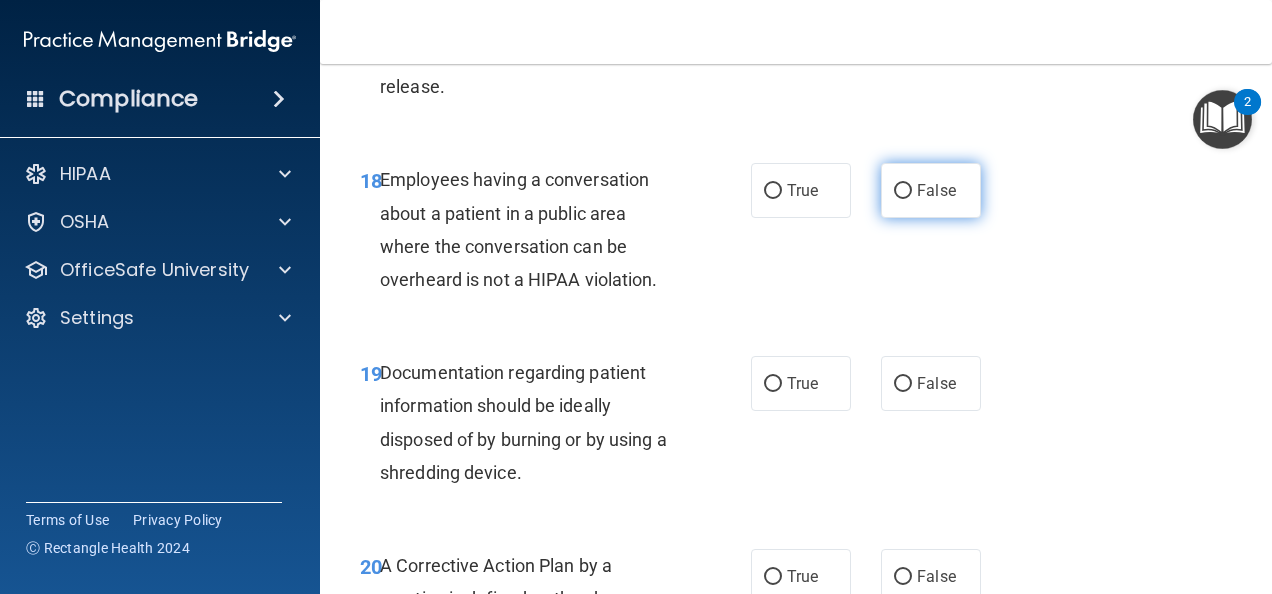 click on "False" at bounding box center (903, 191) 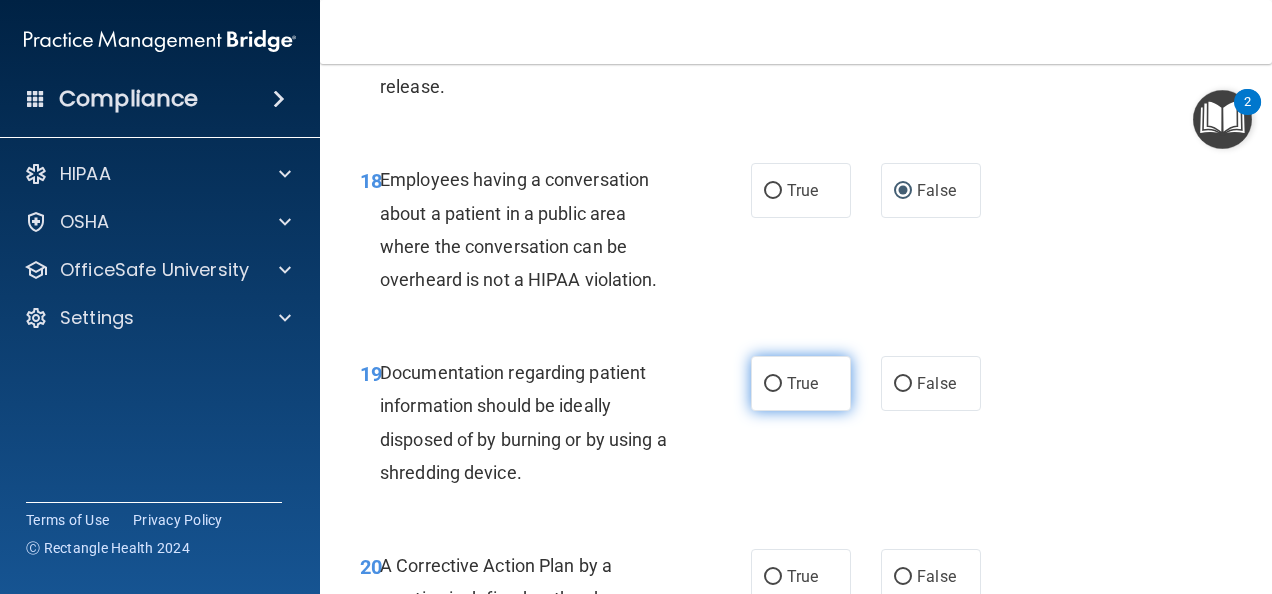 click on "True" at bounding box center (773, 384) 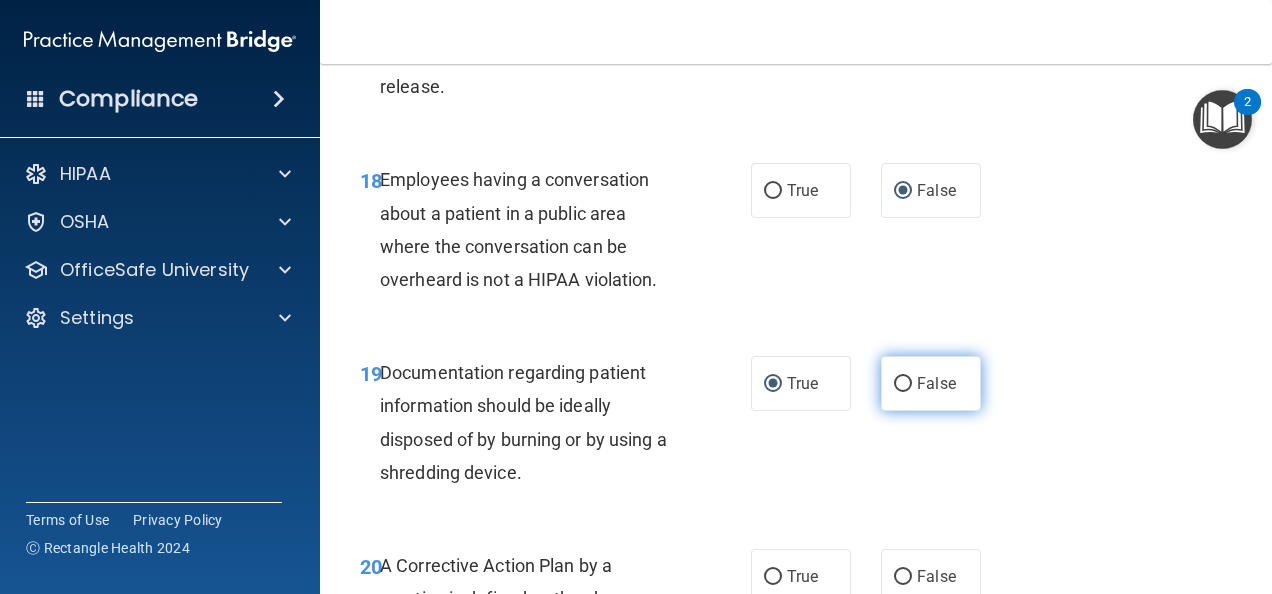 click on "False" at bounding box center (903, 384) 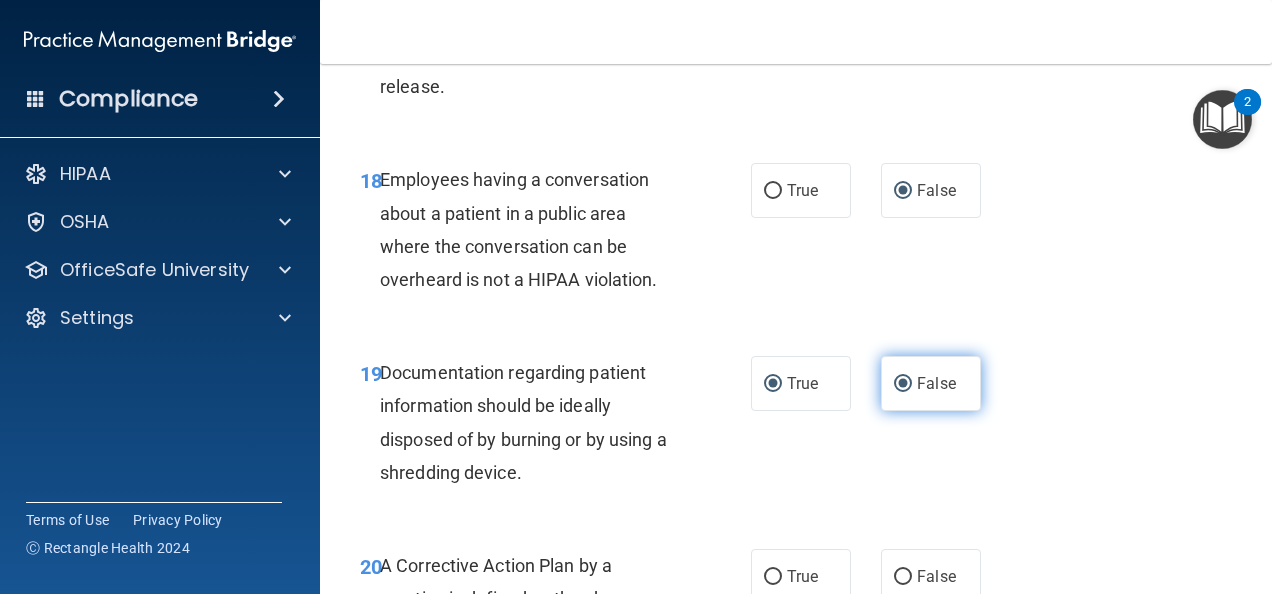 radio on "false" 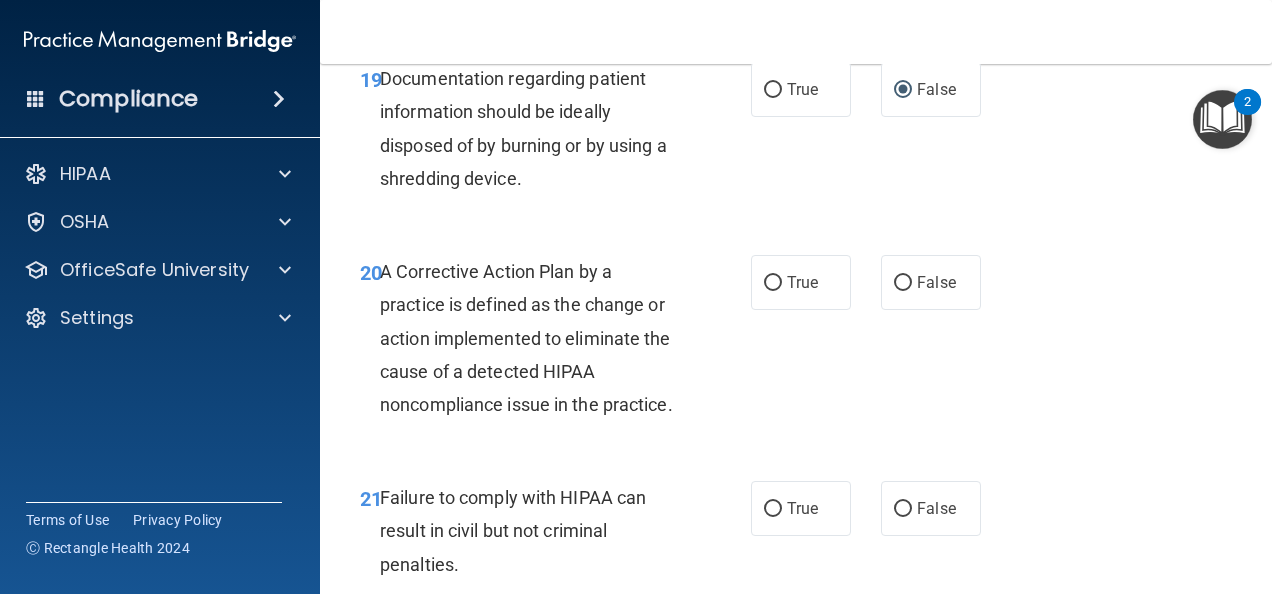 scroll, scrollTop: 3746, scrollLeft: 0, axis: vertical 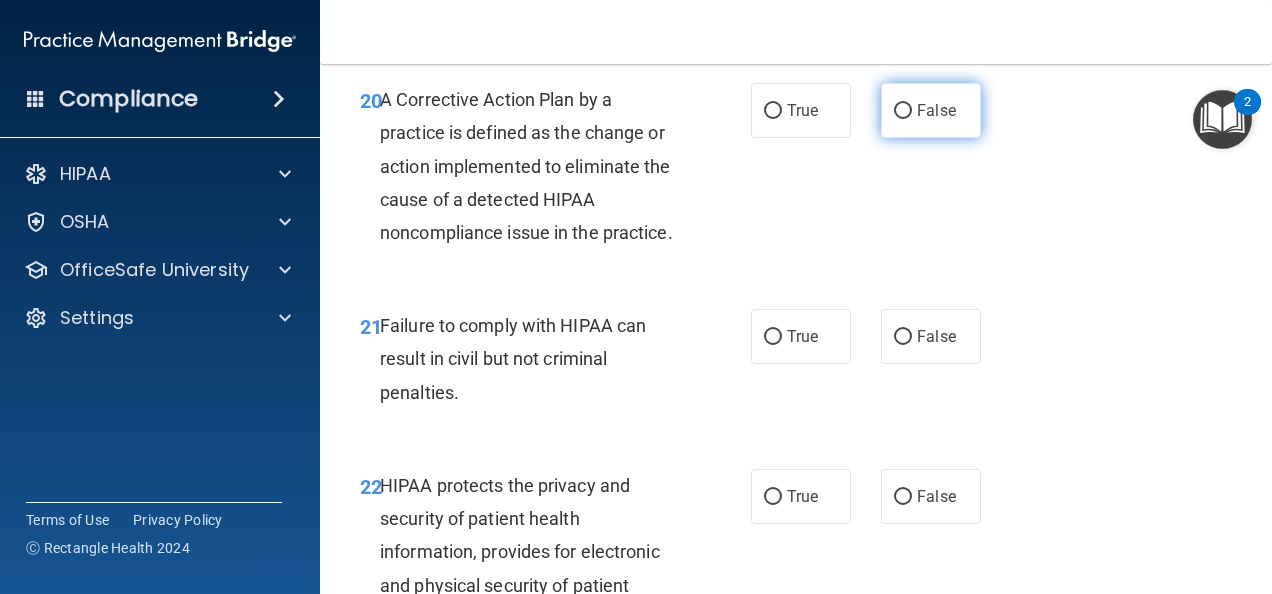 click on "False" at bounding box center [903, 111] 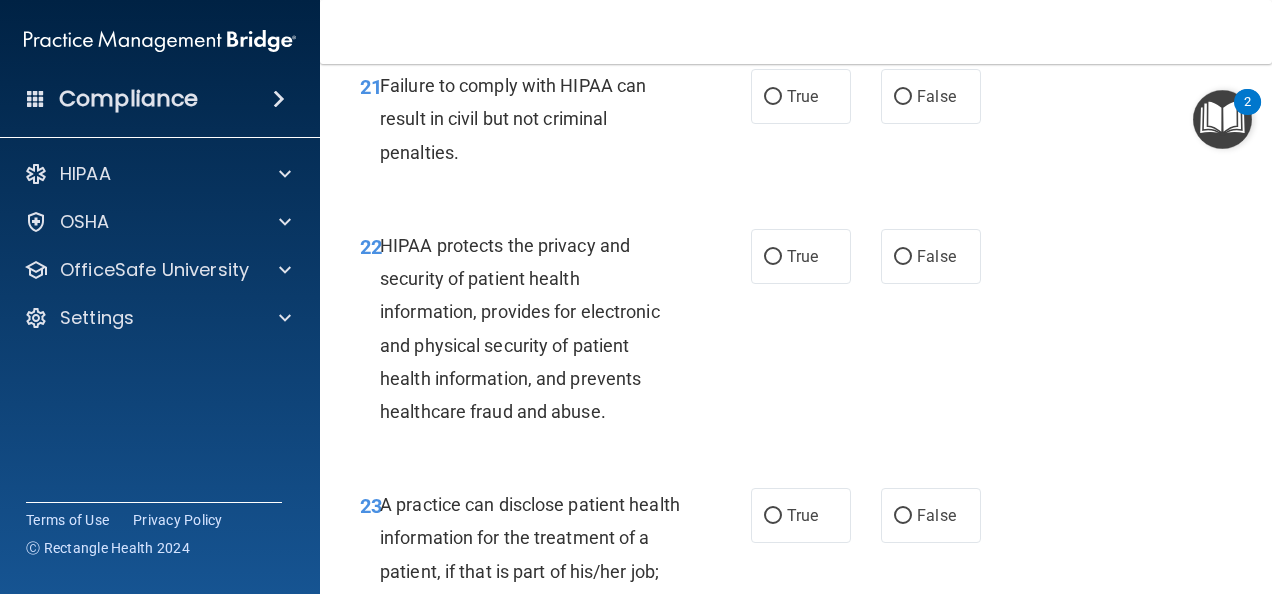 scroll, scrollTop: 4186, scrollLeft: 0, axis: vertical 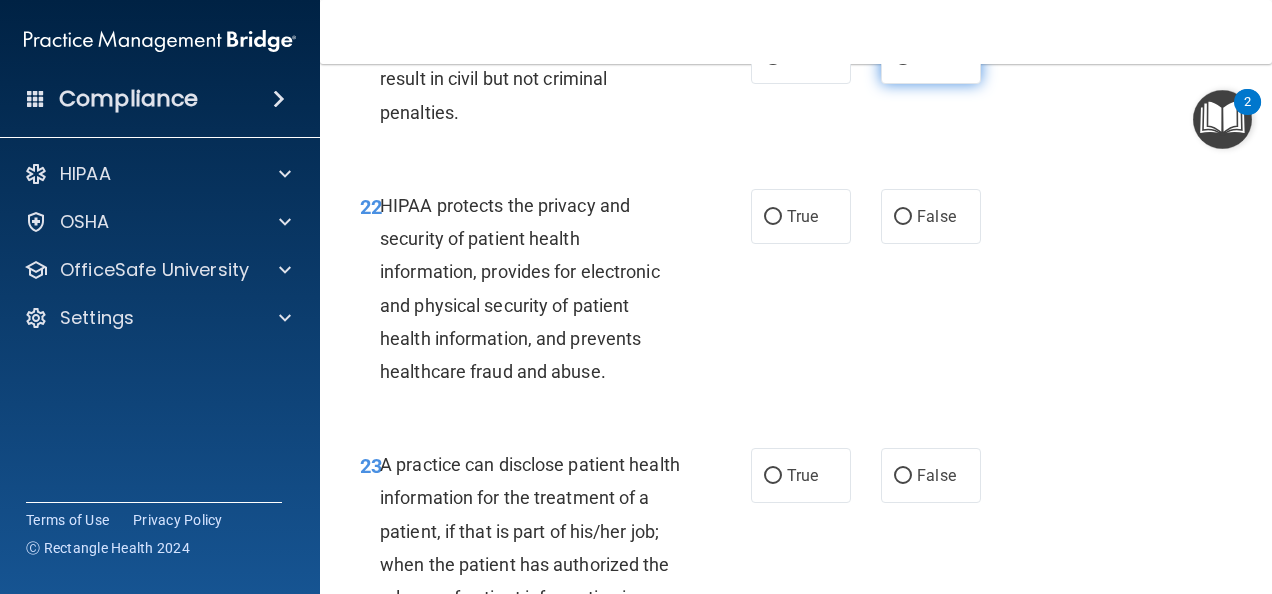 click on "False" at bounding box center [903, 57] 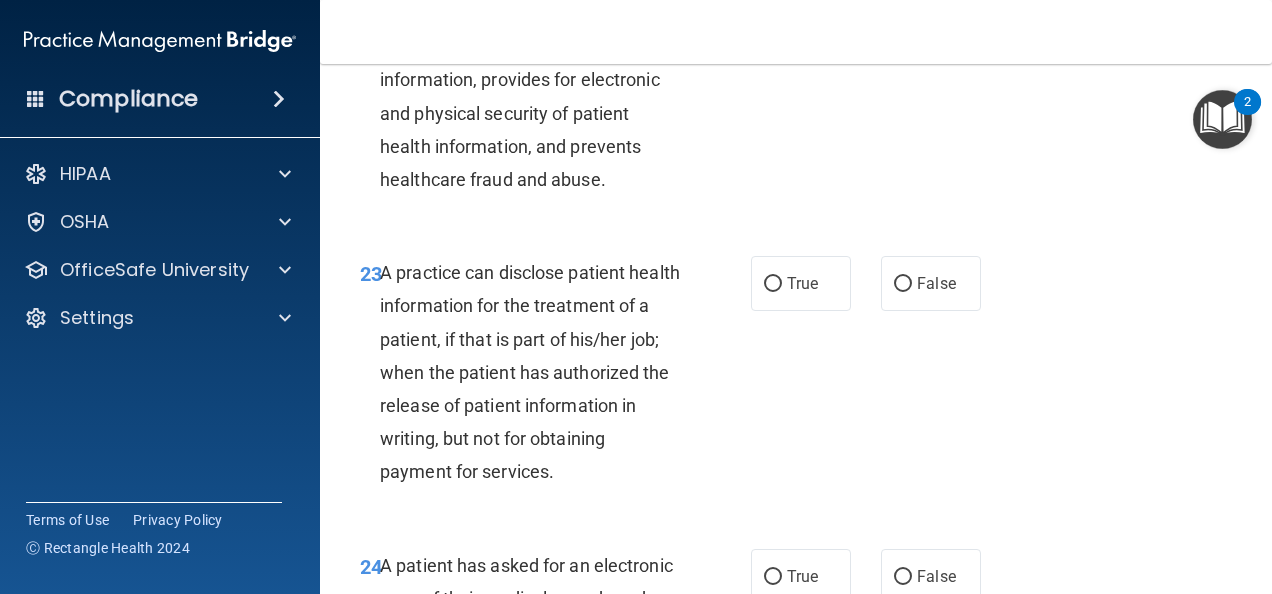 scroll, scrollTop: 4386, scrollLeft: 0, axis: vertical 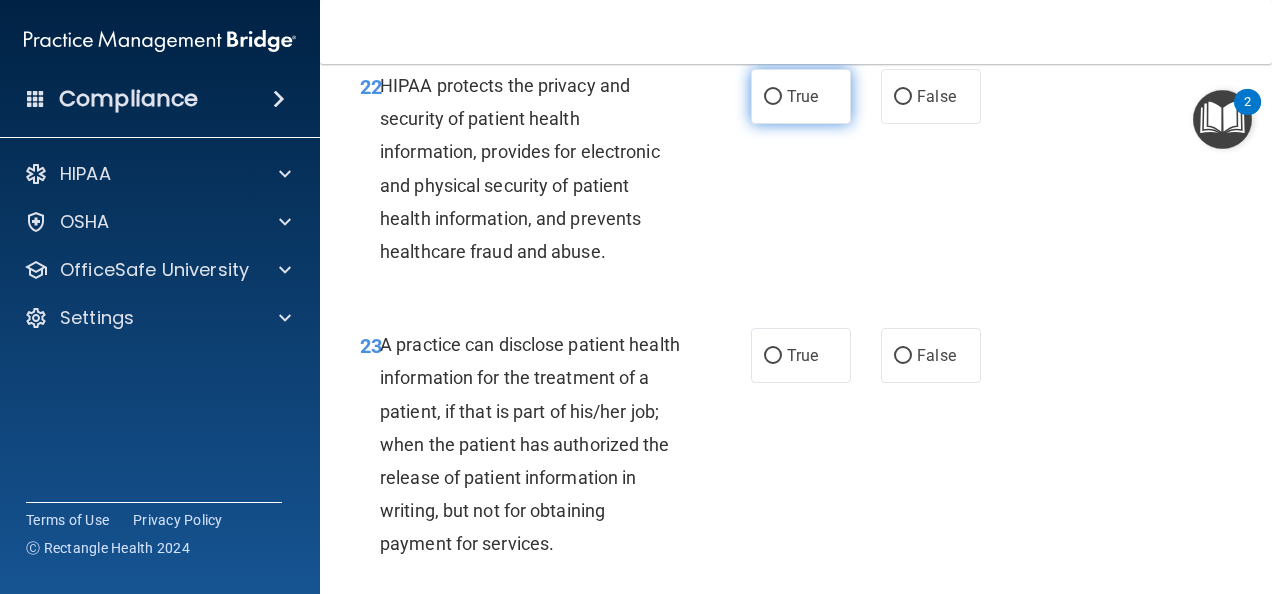 click on "True" at bounding box center (773, 97) 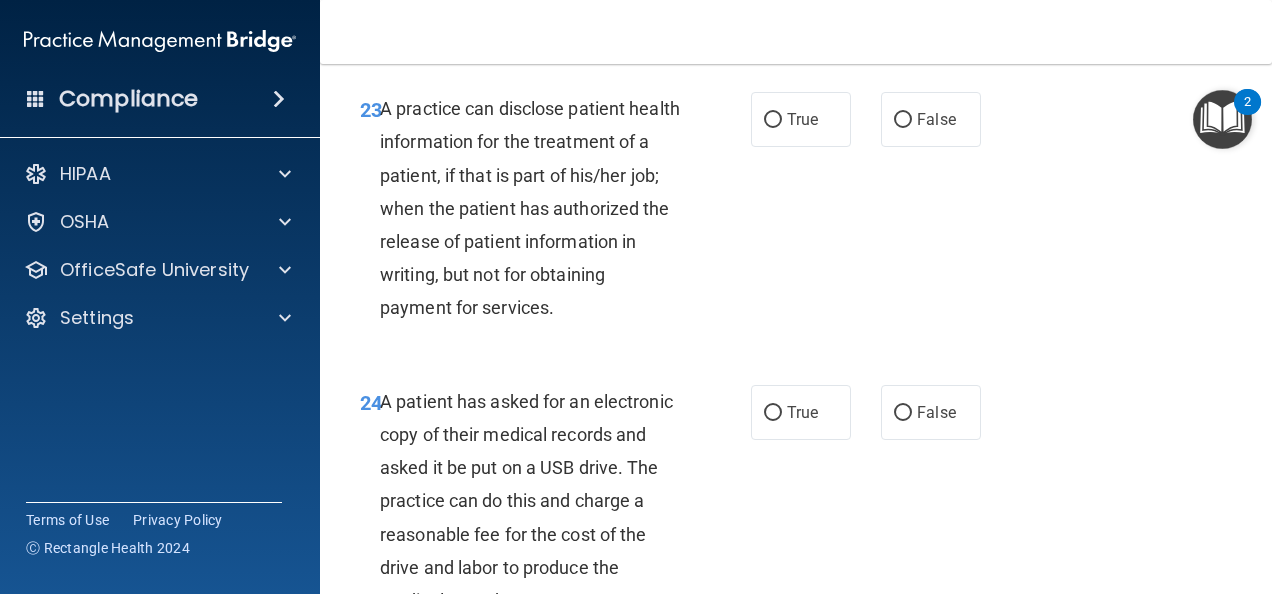 scroll, scrollTop: 4546, scrollLeft: 0, axis: vertical 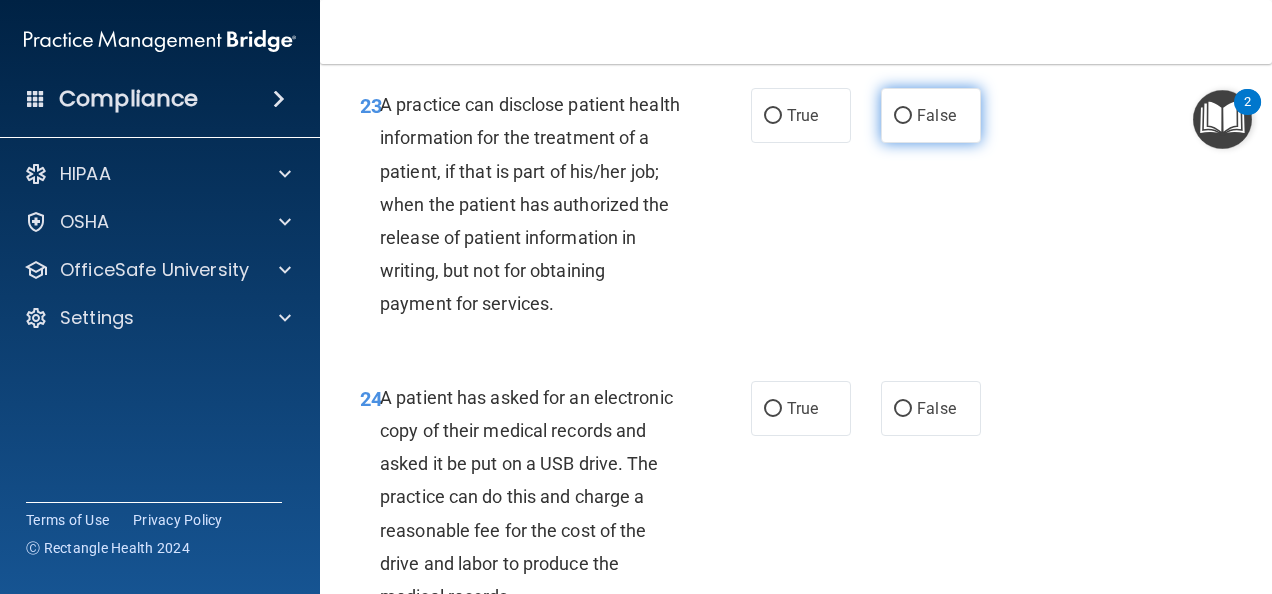 click on "False" at bounding box center [903, 116] 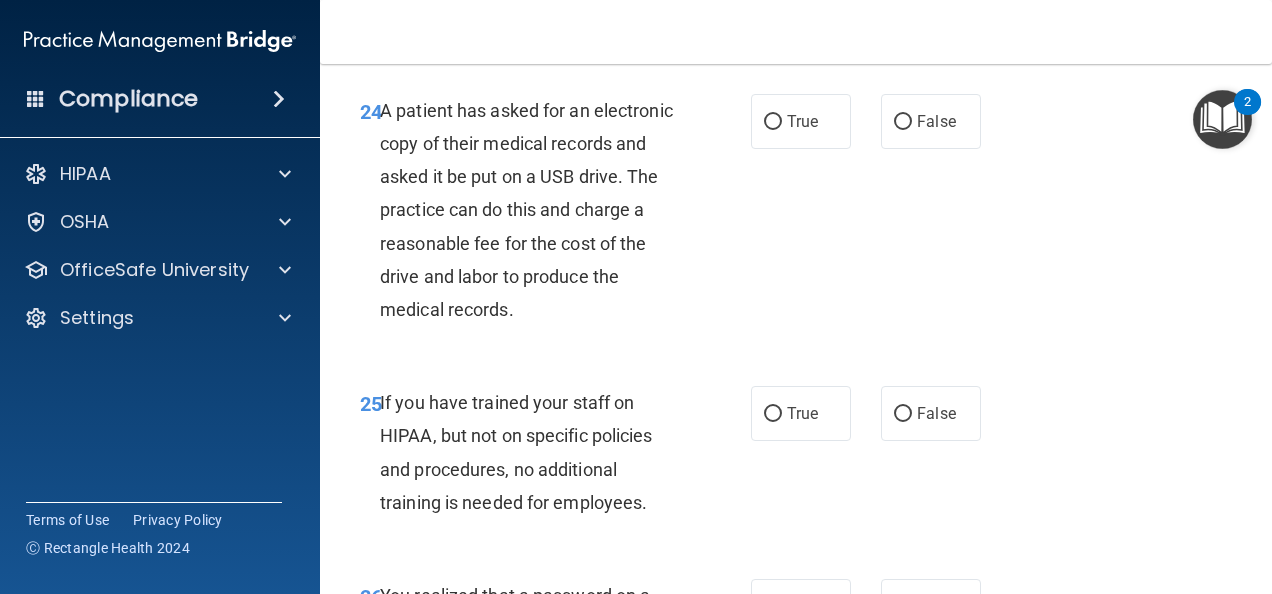scroll, scrollTop: 4840, scrollLeft: 0, axis: vertical 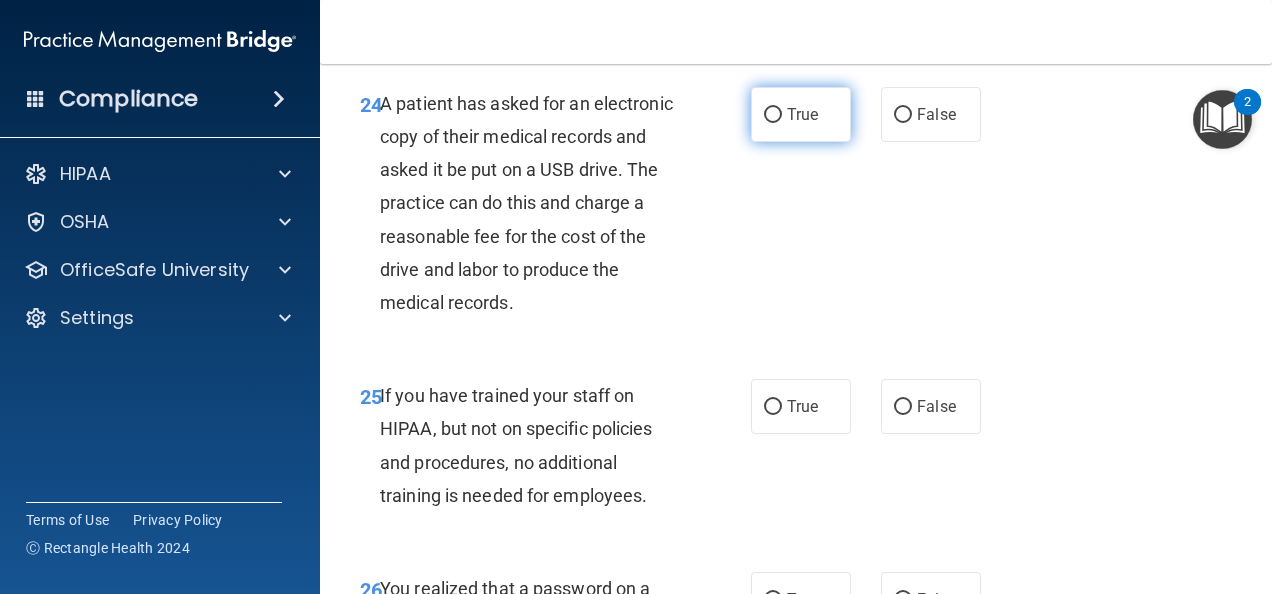 click on "True" at bounding box center (773, 115) 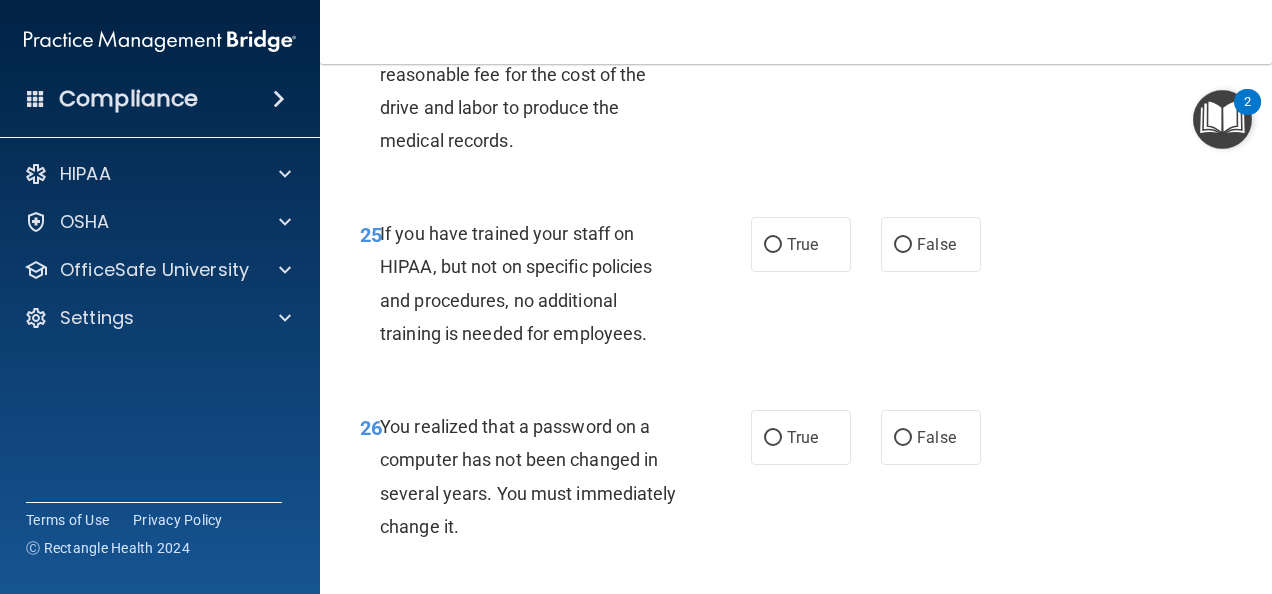 scroll, scrollTop: 5040, scrollLeft: 0, axis: vertical 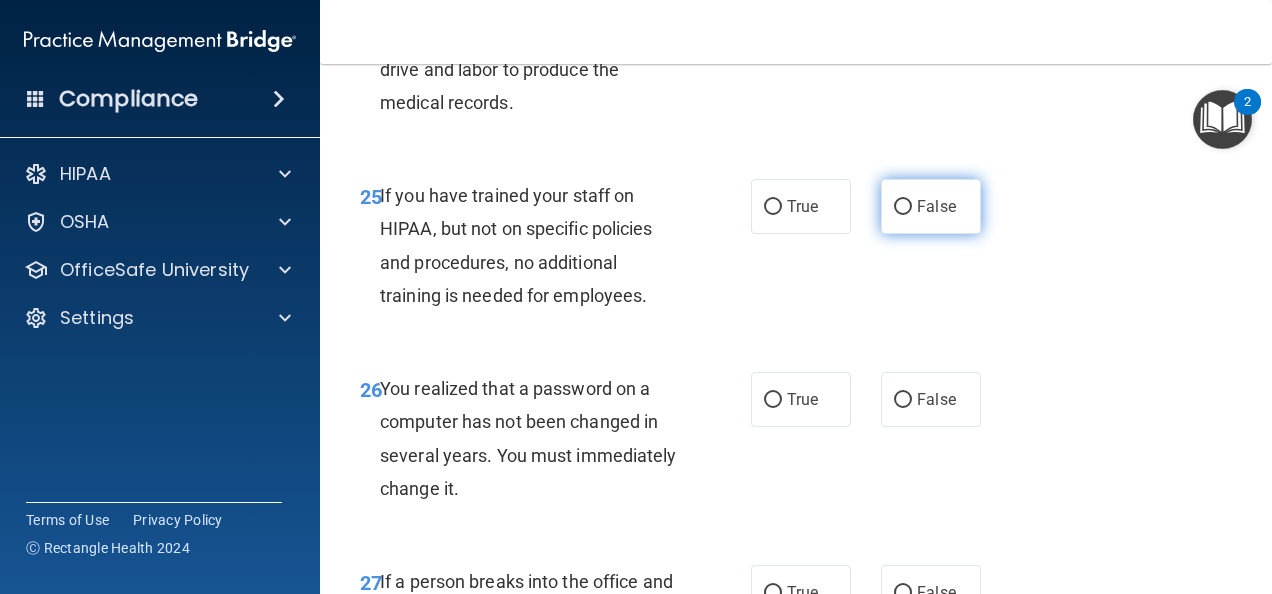 click on "False" at bounding box center [903, 207] 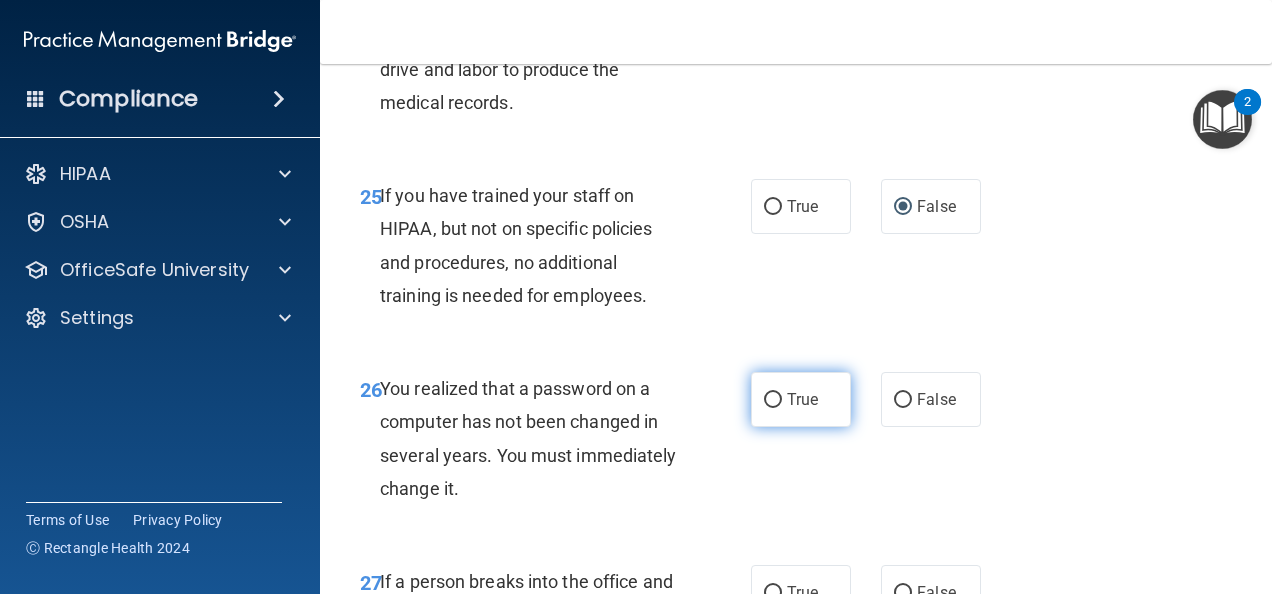 click on "True" at bounding box center (773, 400) 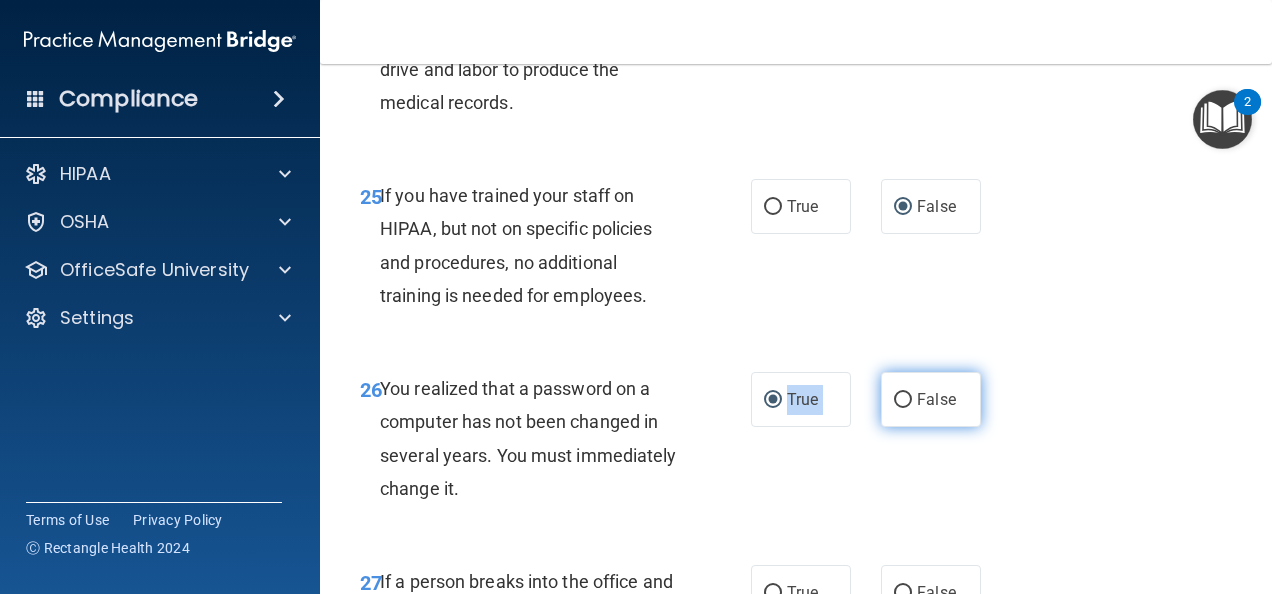 drag, startPoint x: 746, startPoint y: 426, endPoint x: 905, endPoint y: 421, distance: 159.0786 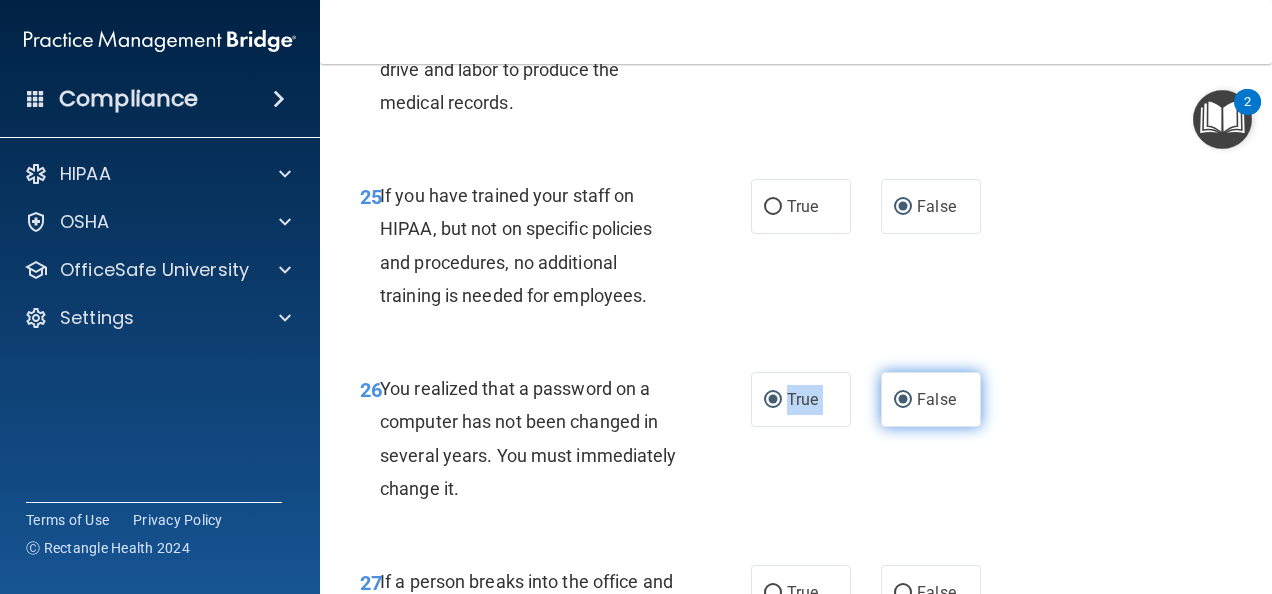 radio on "false" 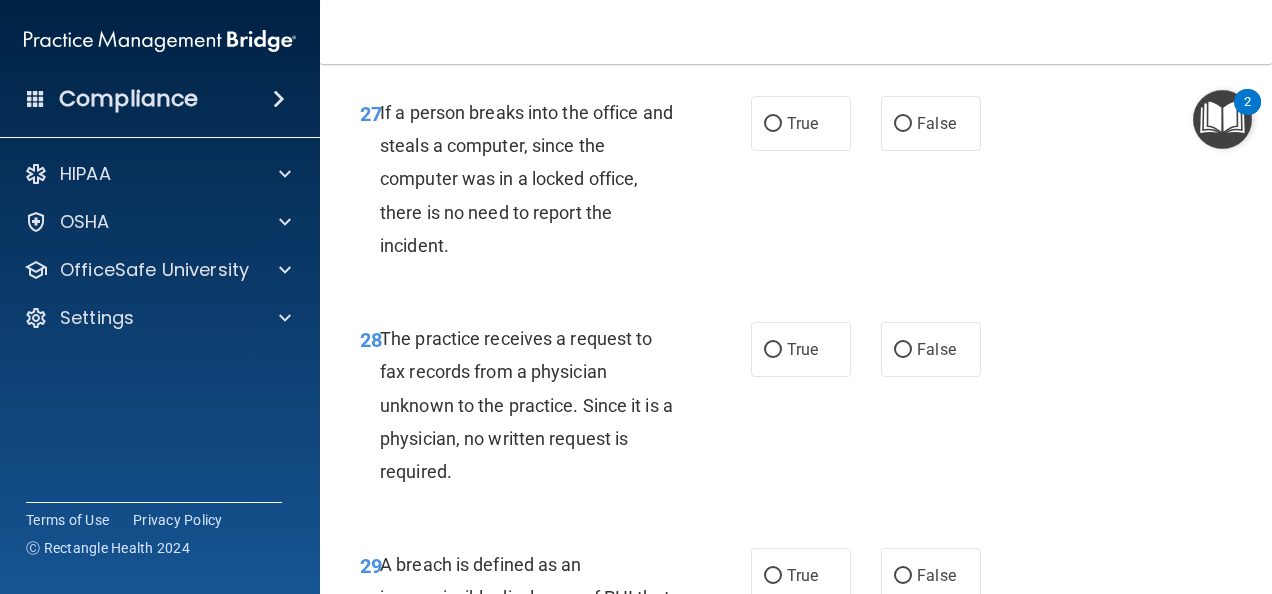 scroll, scrollTop: 5520, scrollLeft: 0, axis: vertical 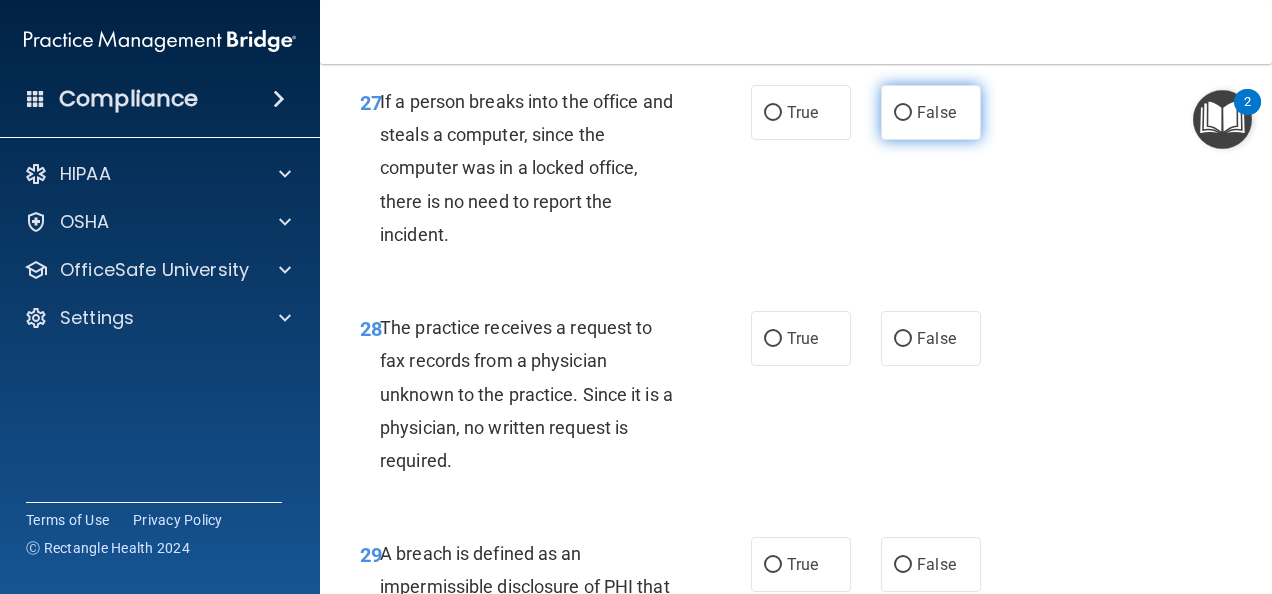 click on "False" at bounding box center [903, 113] 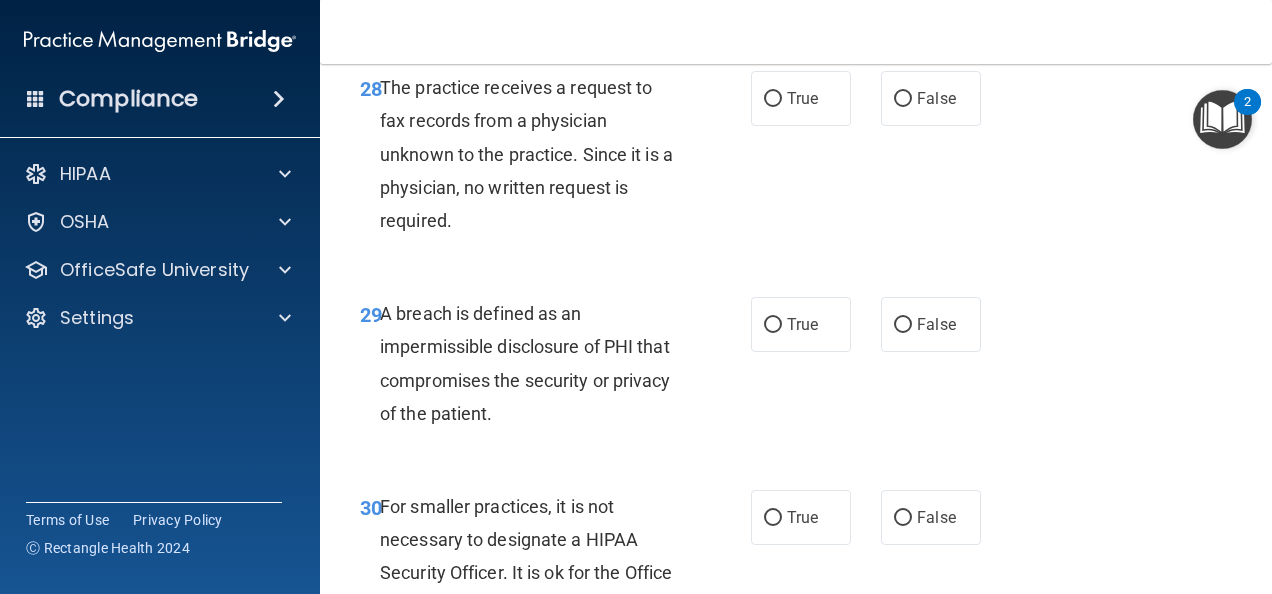 scroll, scrollTop: 5800, scrollLeft: 0, axis: vertical 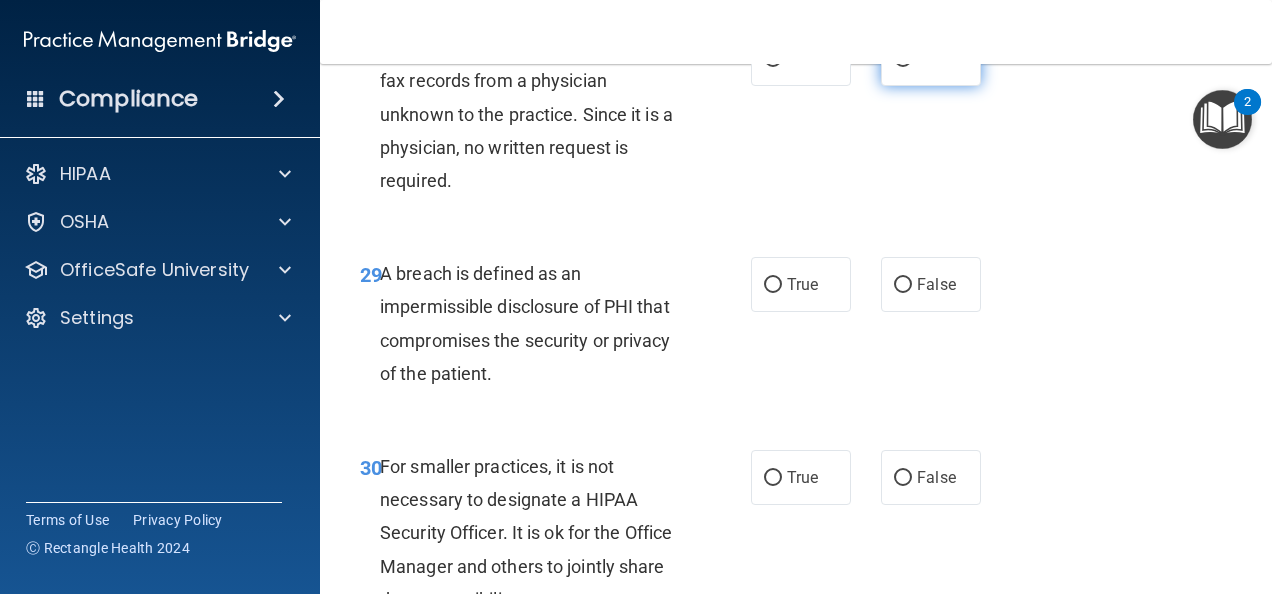 click on "False" at bounding box center [903, 59] 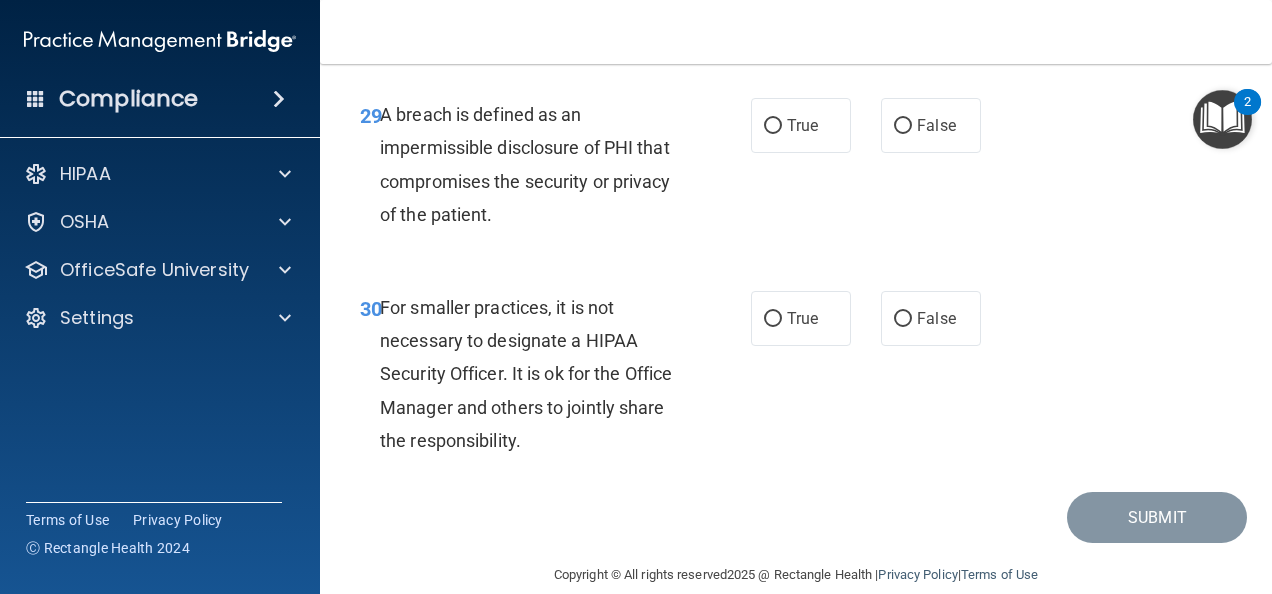 scroll, scrollTop: 5960, scrollLeft: 0, axis: vertical 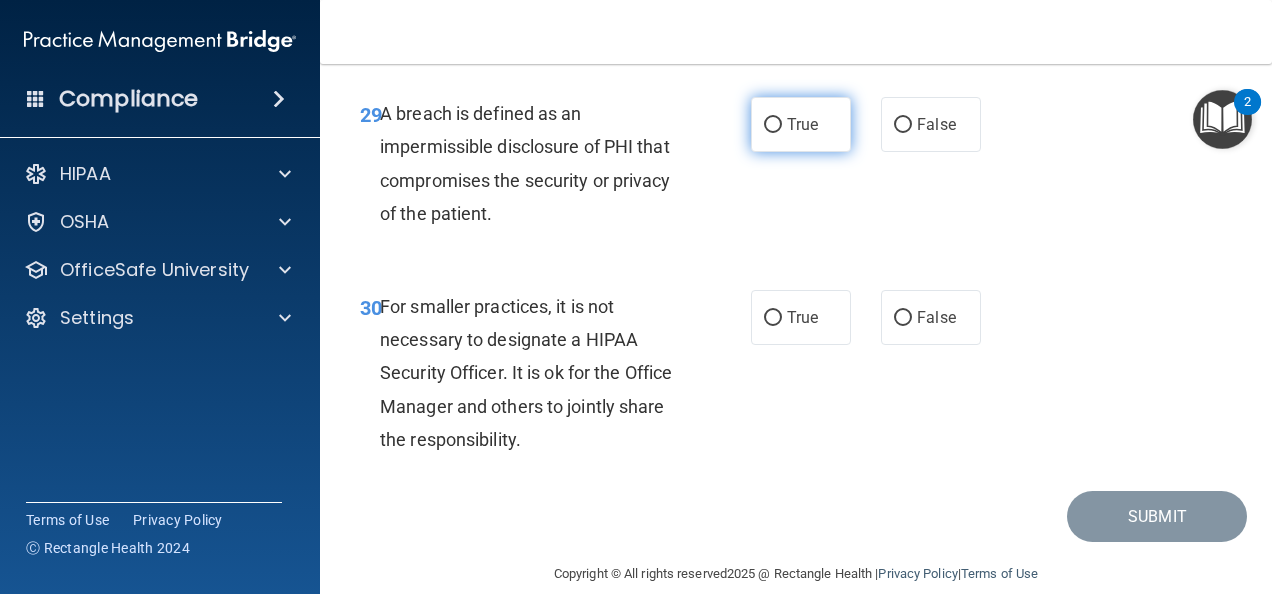 click on "True" at bounding box center [801, 124] 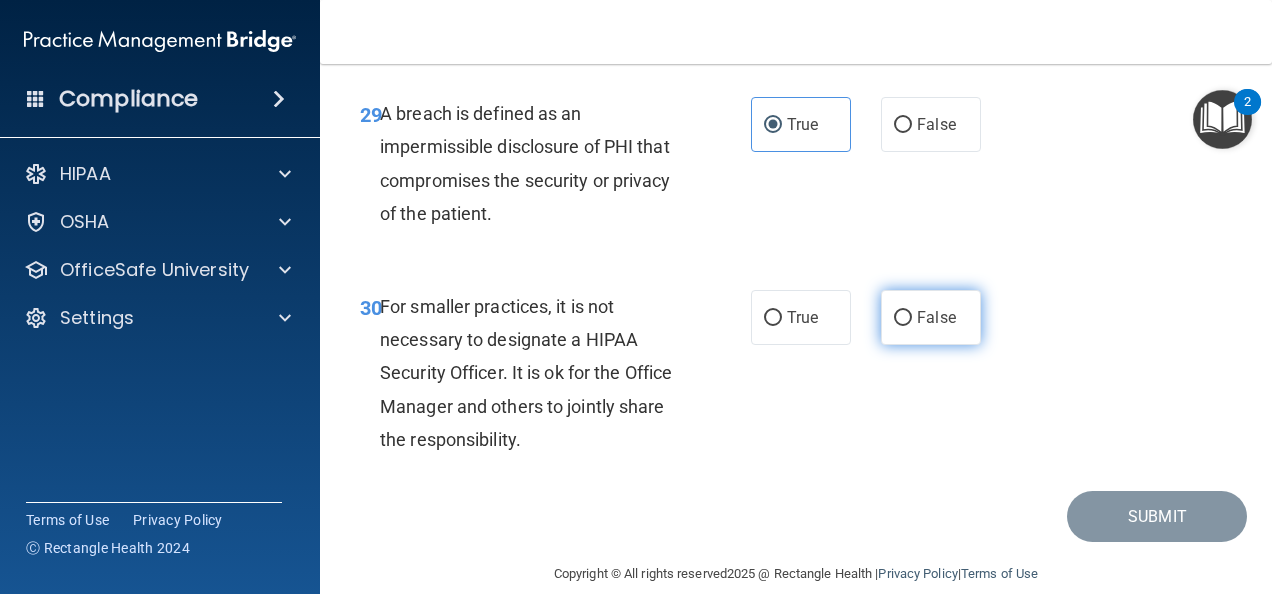 click on "False" at bounding box center [903, 318] 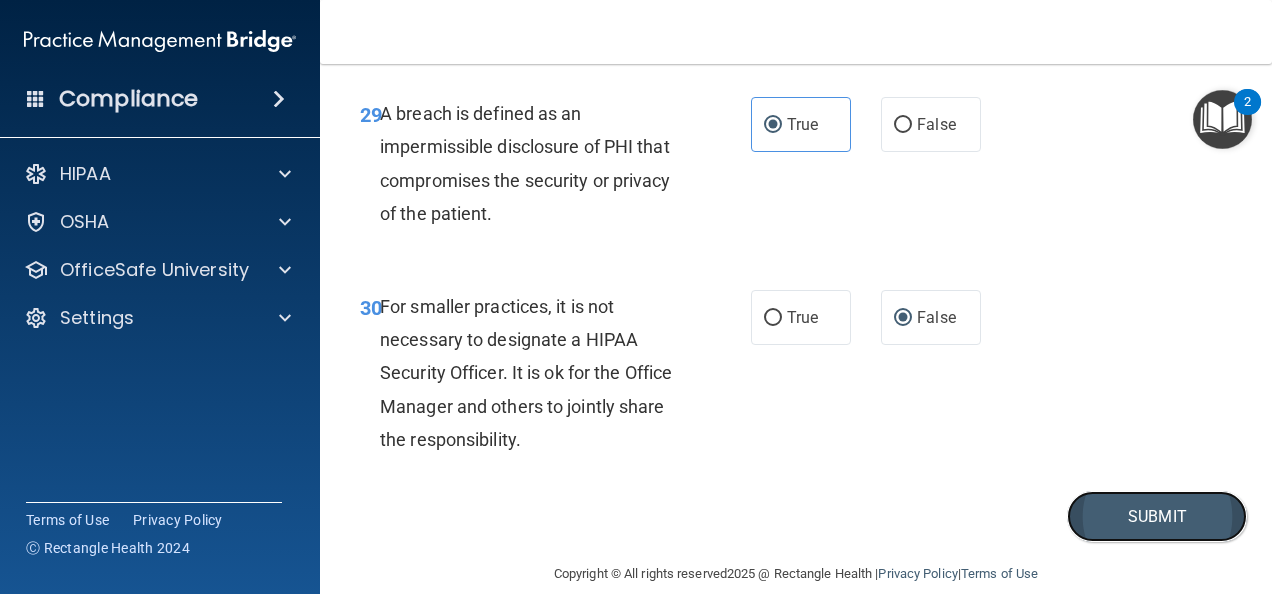 click on "Submit" at bounding box center [1157, 516] 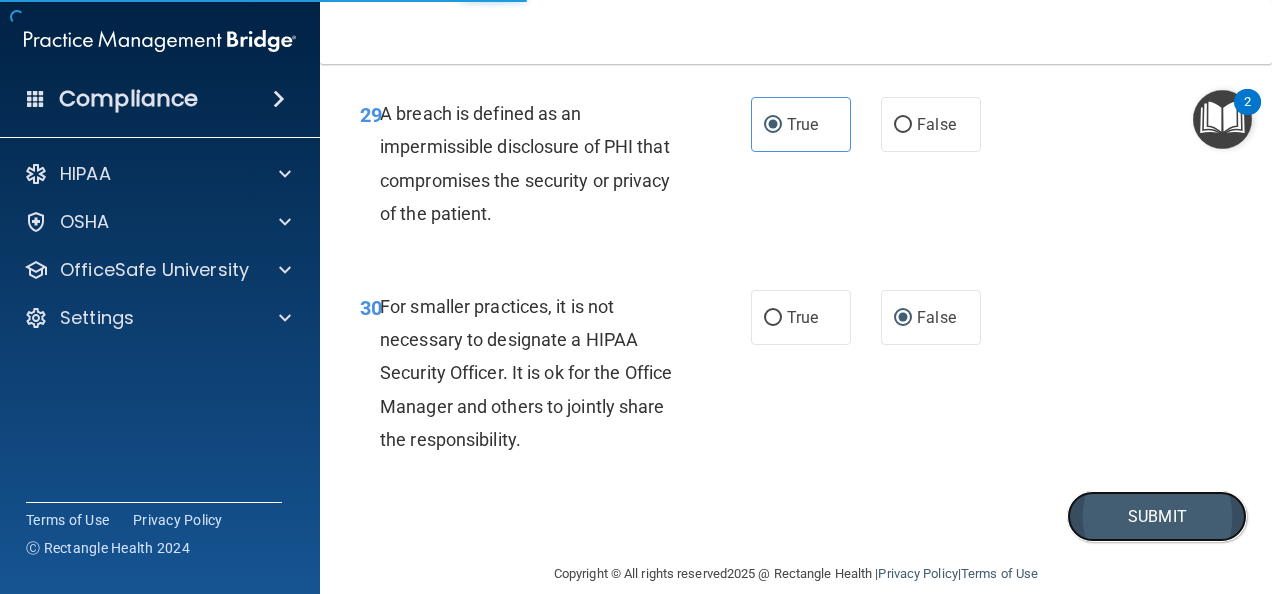 click on "Submit" at bounding box center [1157, 516] 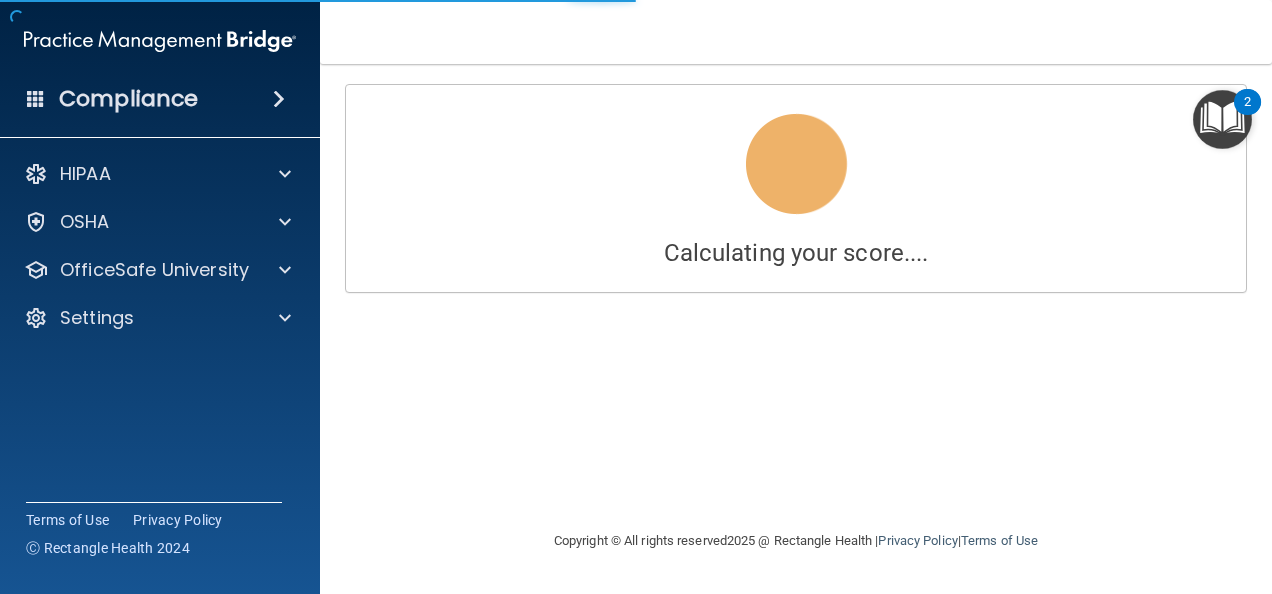 scroll, scrollTop: 0, scrollLeft: 0, axis: both 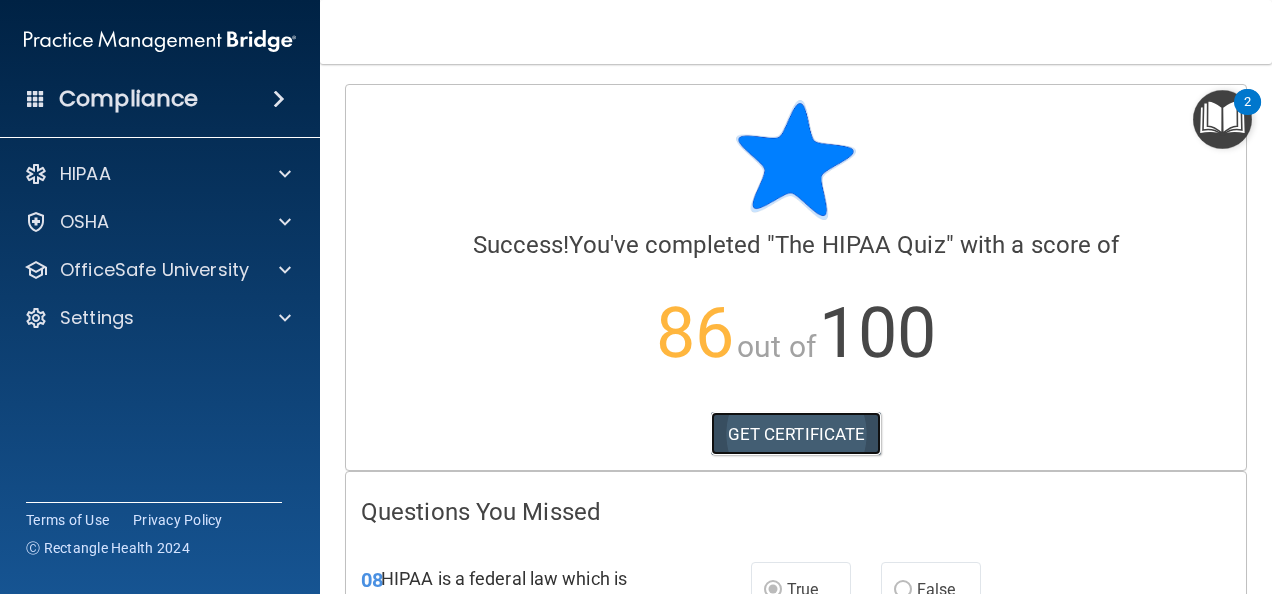 click on "GET CERTIFICATE" at bounding box center (796, 434) 